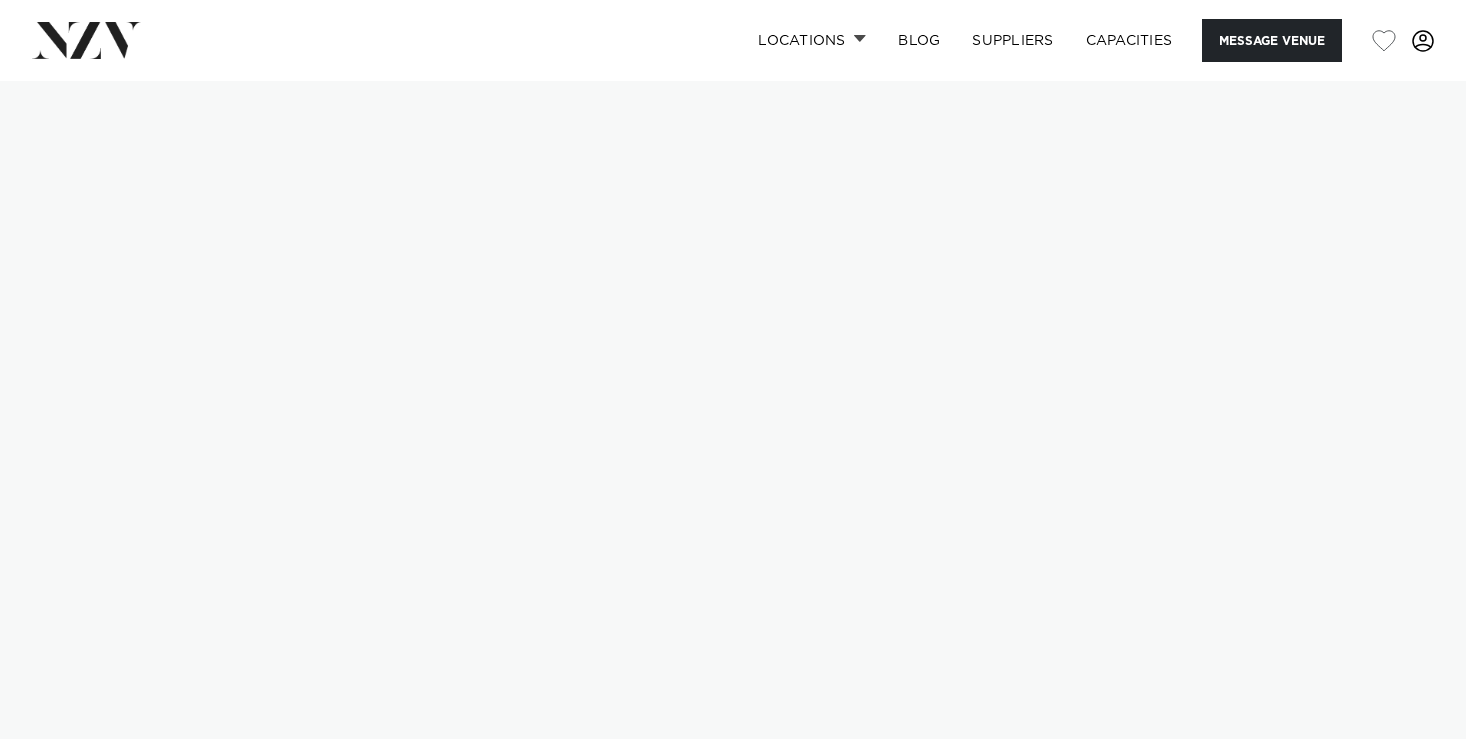 scroll, scrollTop: 0, scrollLeft: 0, axis: both 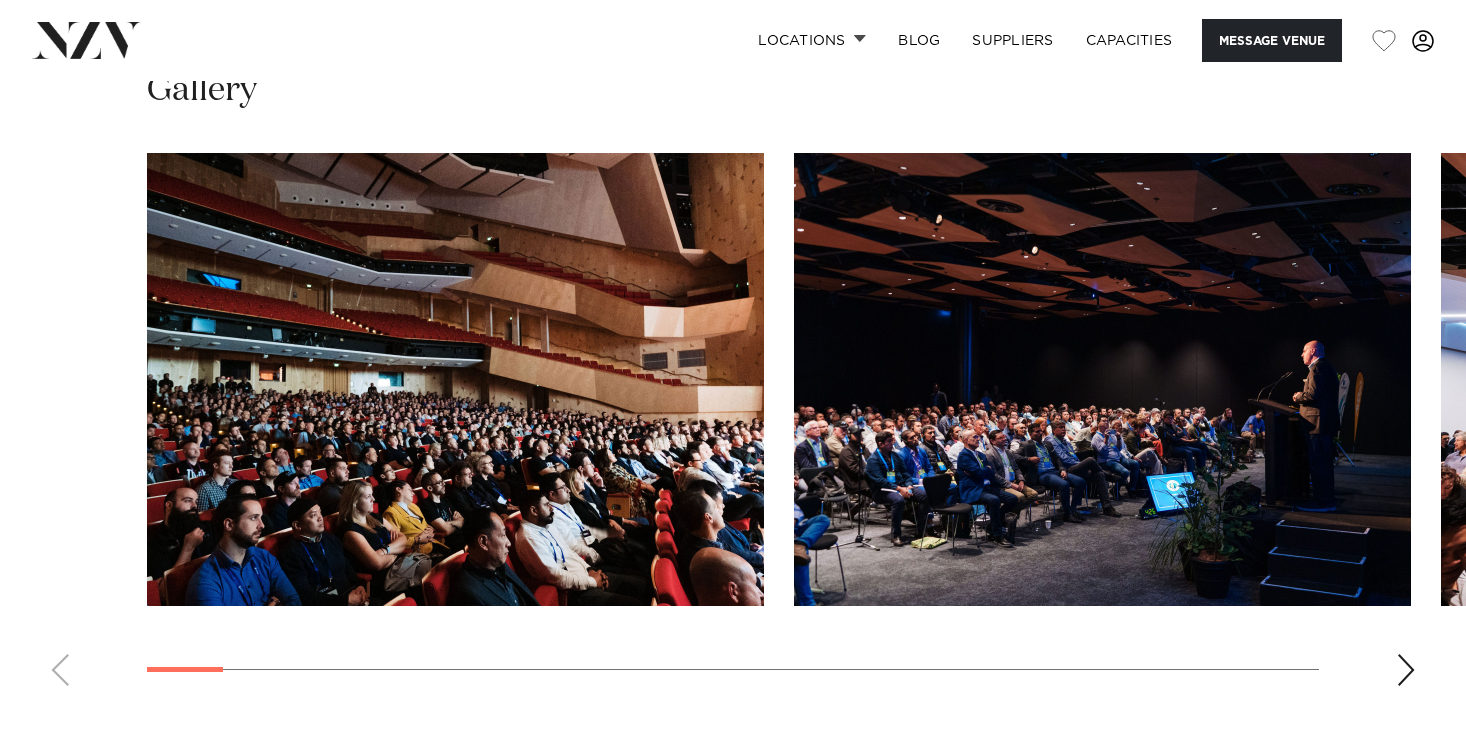 click at bounding box center (1406, 670) 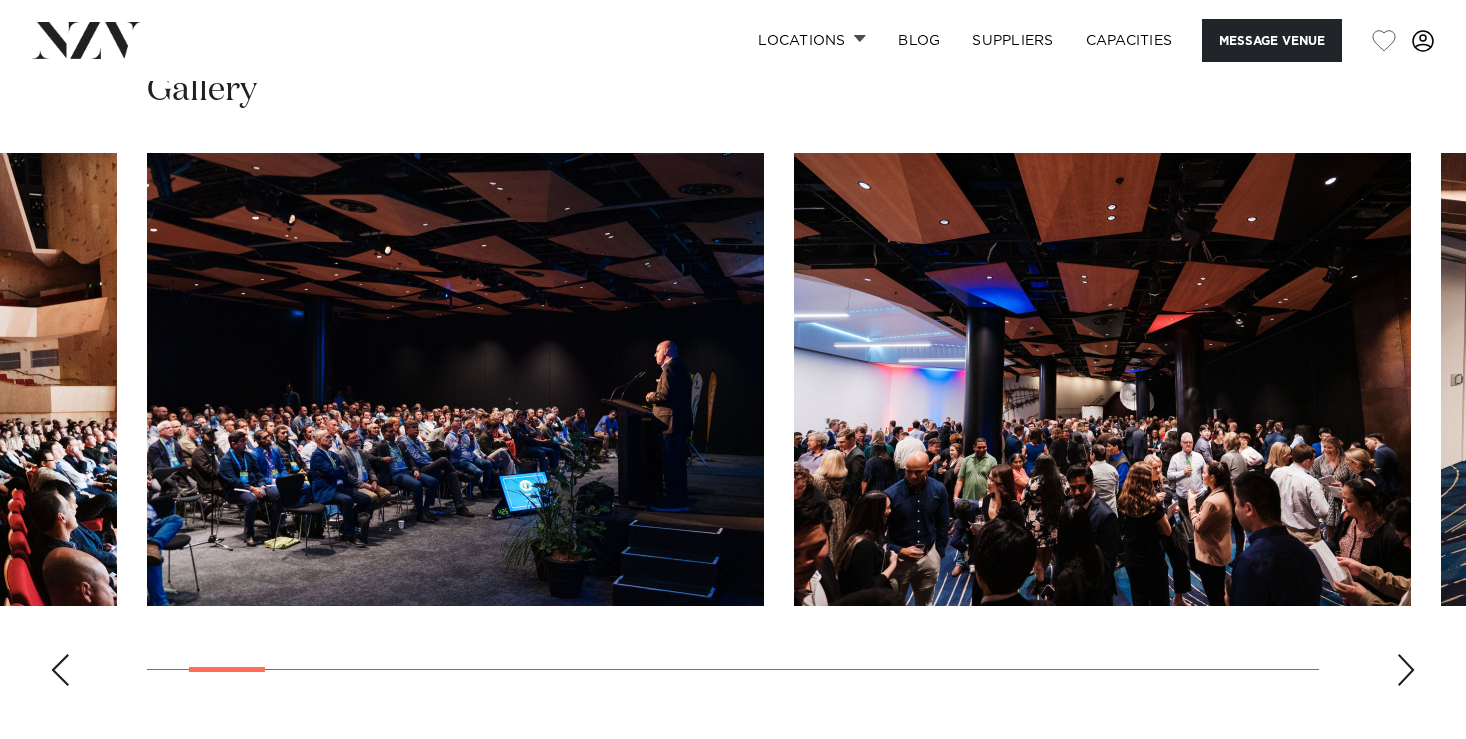 click at bounding box center [1406, 670] 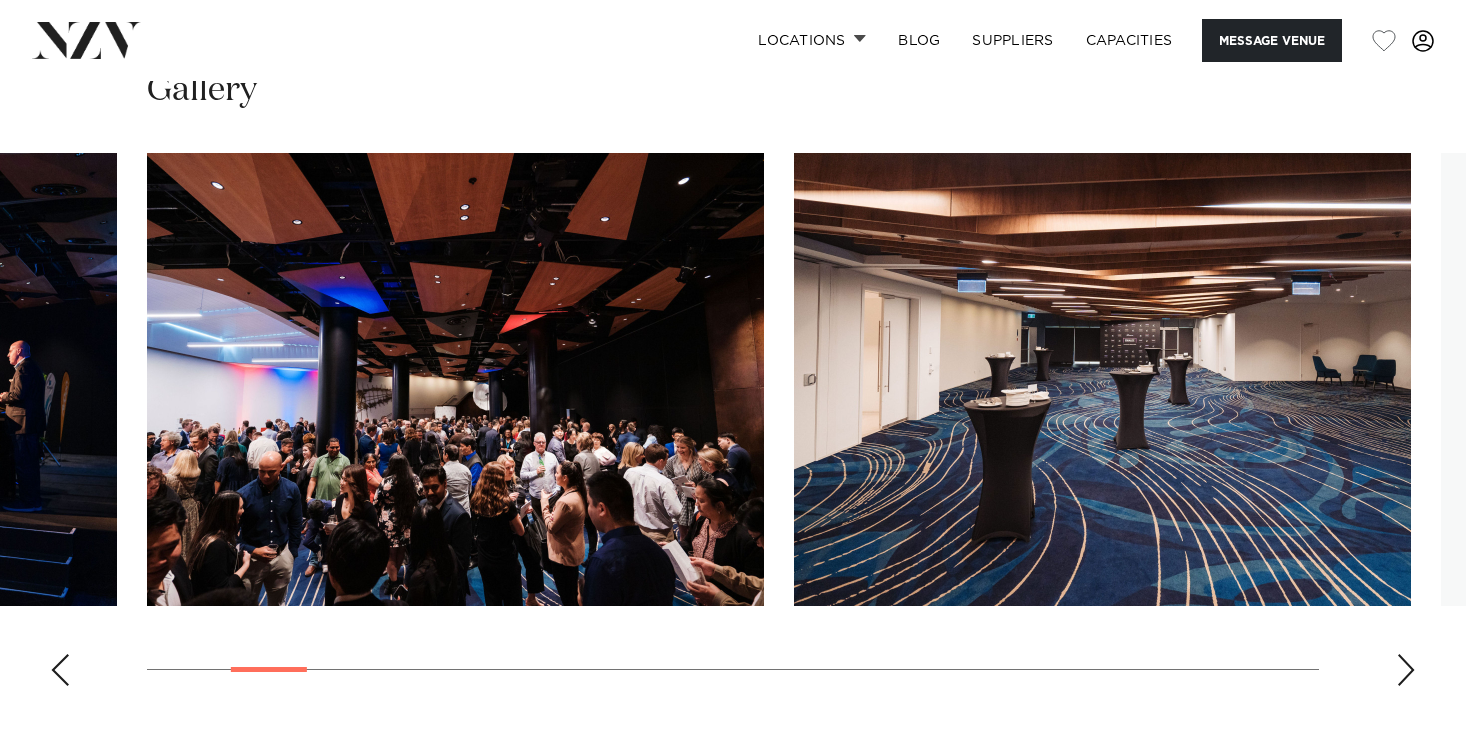 click at bounding box center (1406, 670) 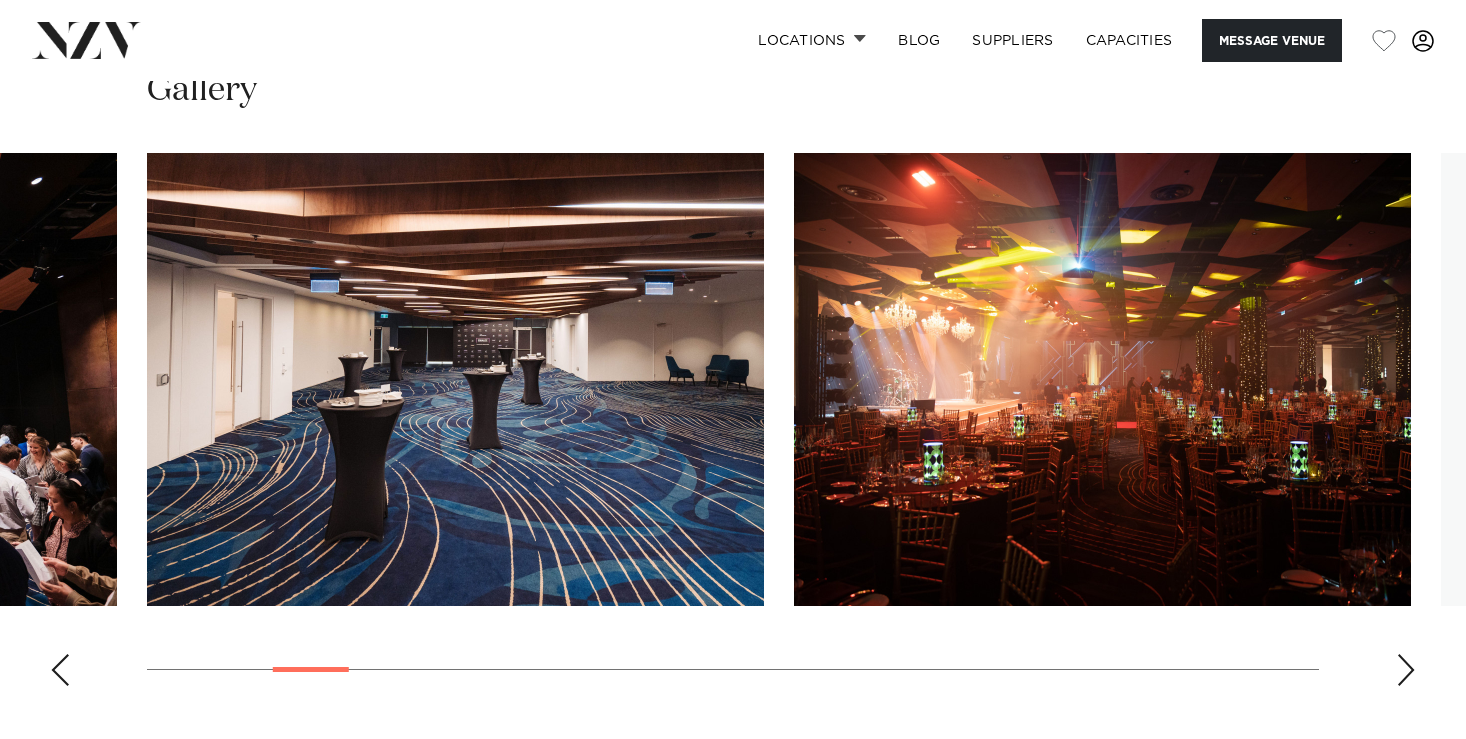 click at bounding box center [1406, 670] 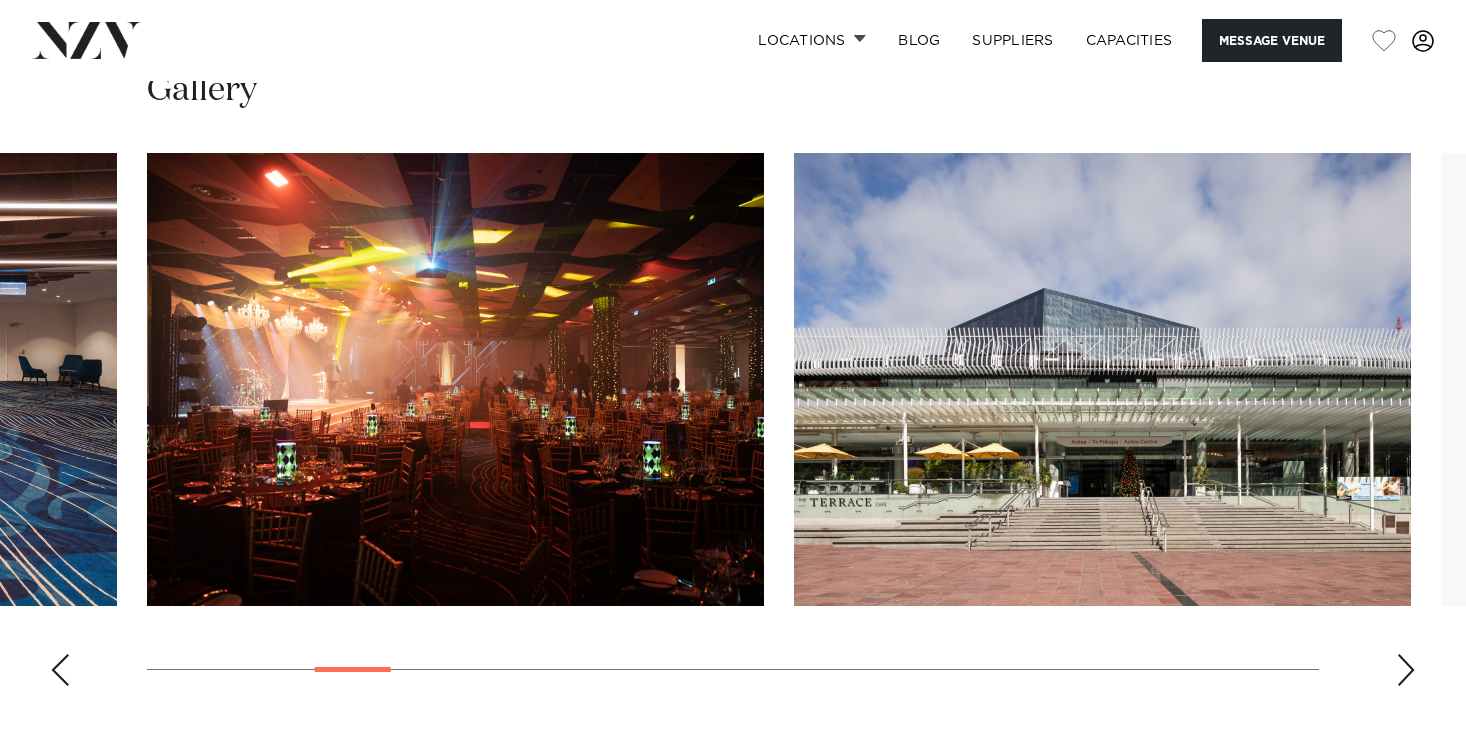 click at bounding box center [1406, 670] 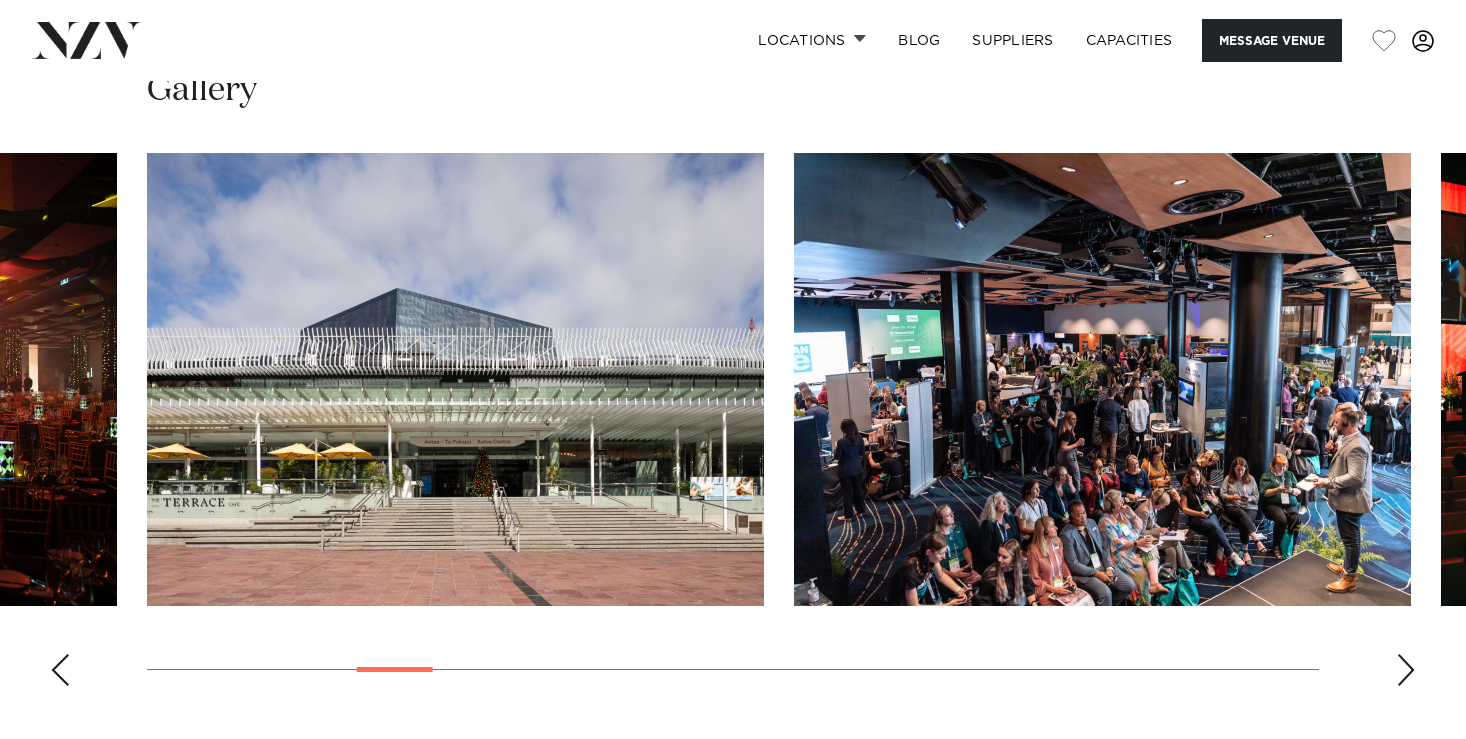 click at bounding box center [1406, 670] 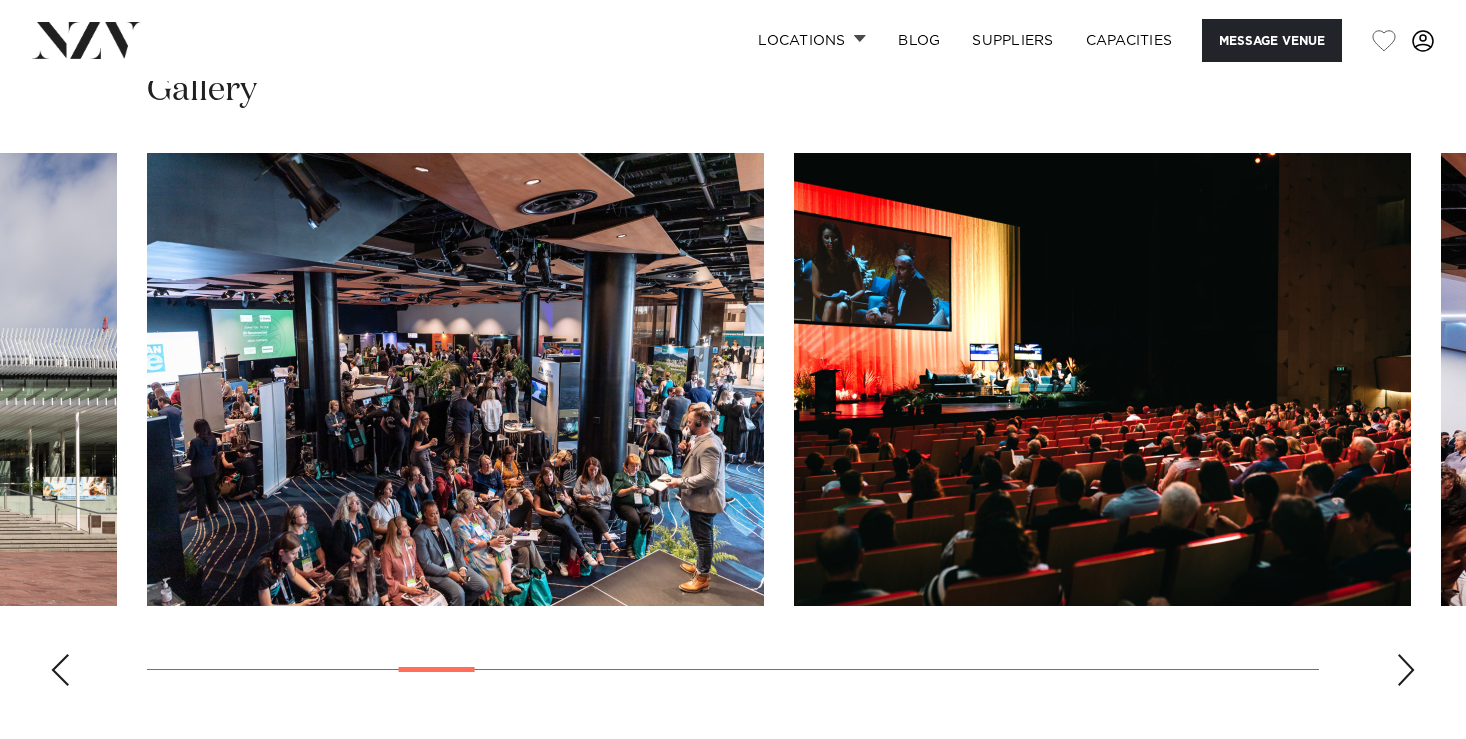 click at bounding box center [1406, 670] 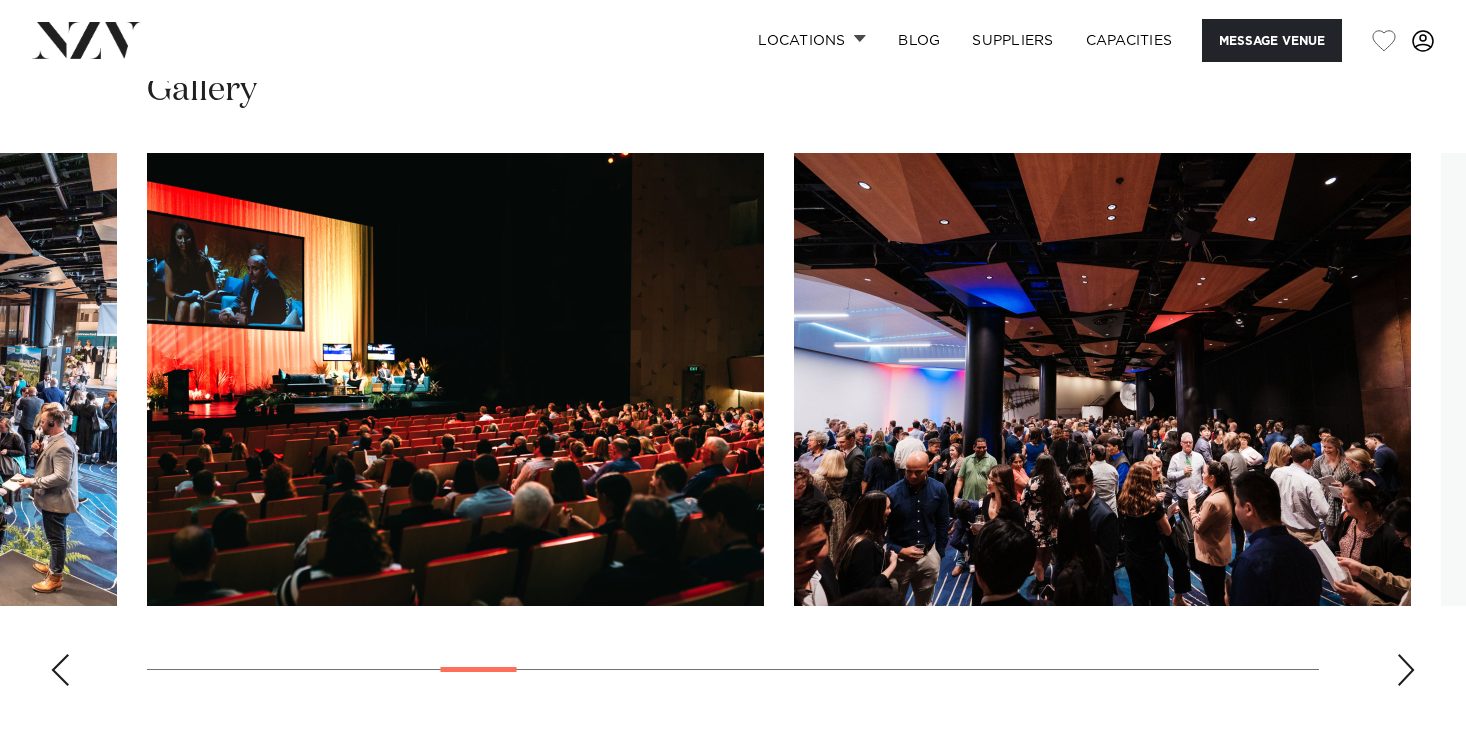 click at bounding box center (1406, 670) 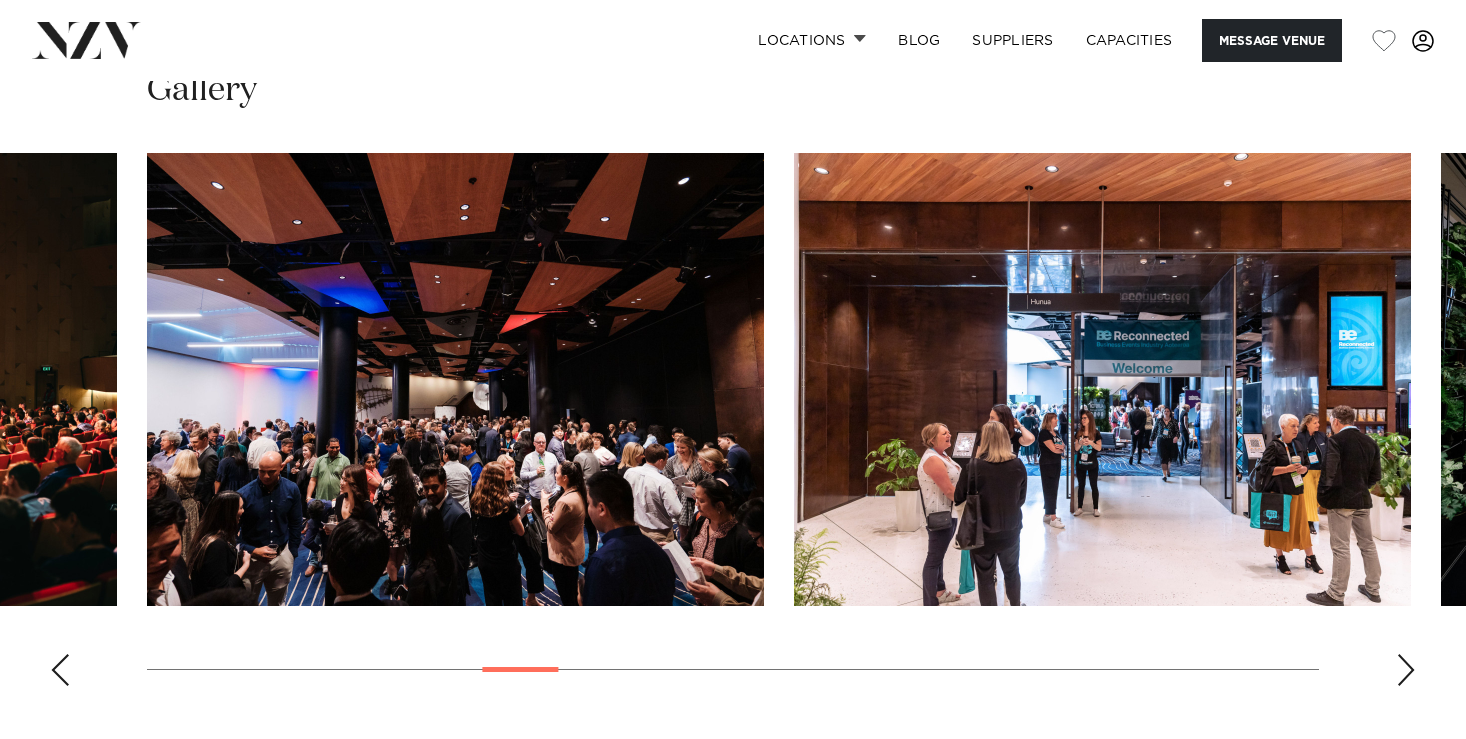 click at bounding box center (1406, 670) 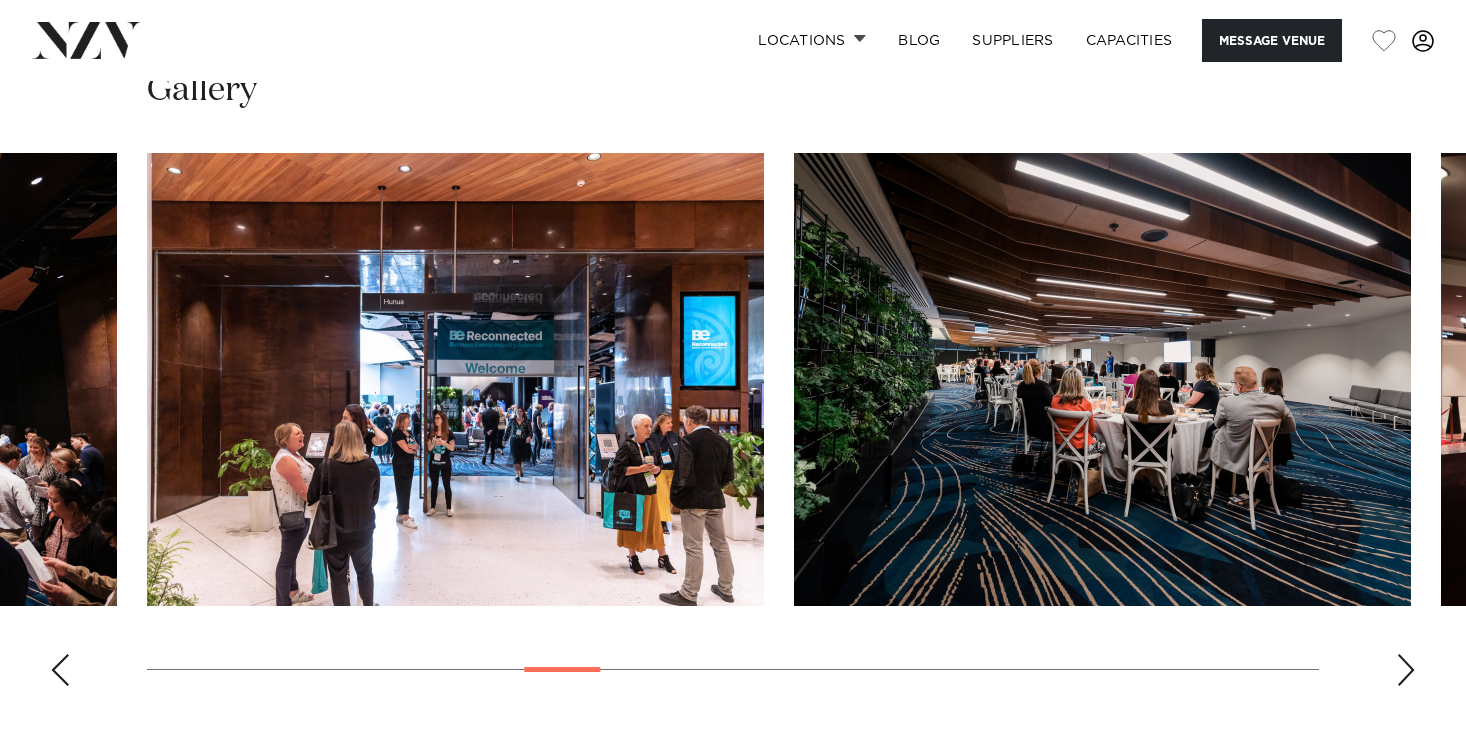 click at bounding box center [1406, 670] 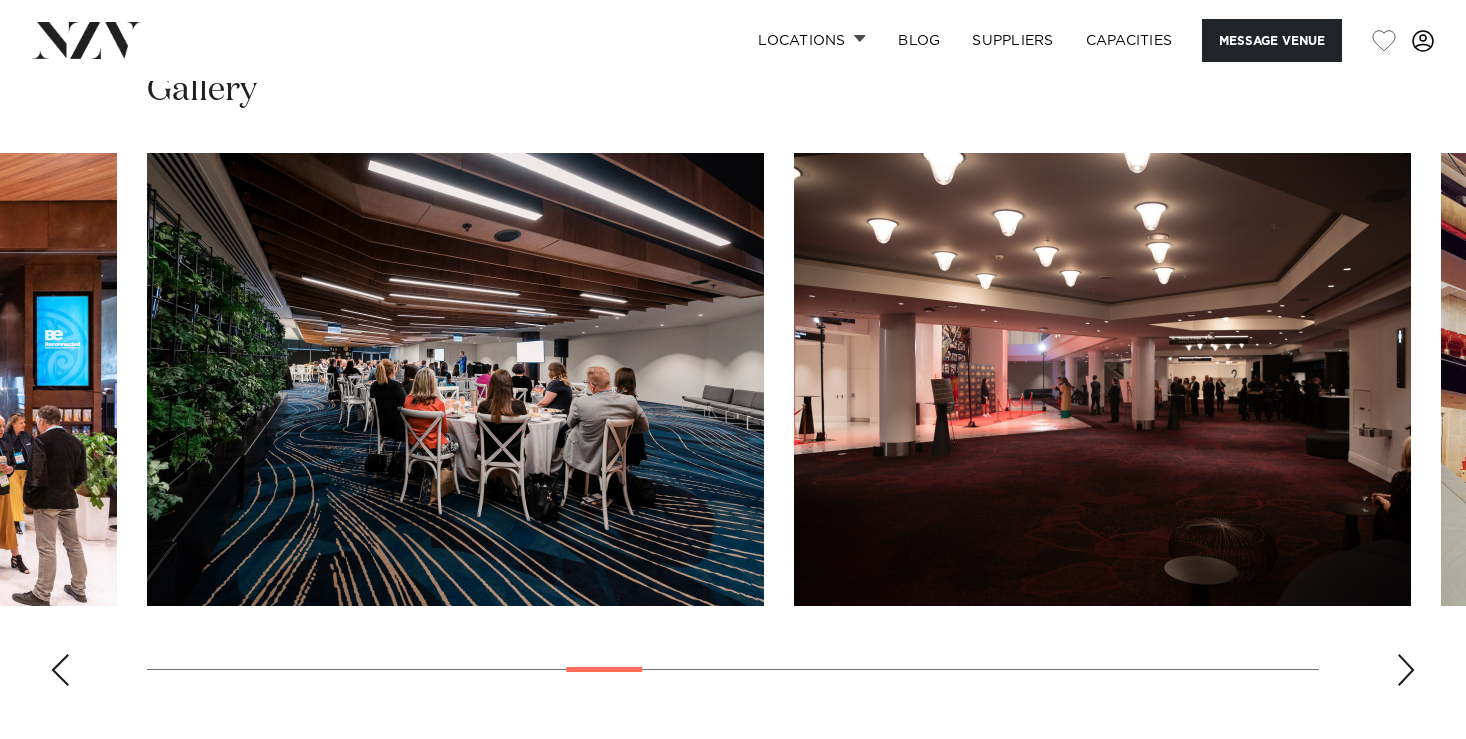 click at bounding box center (1406, 670) 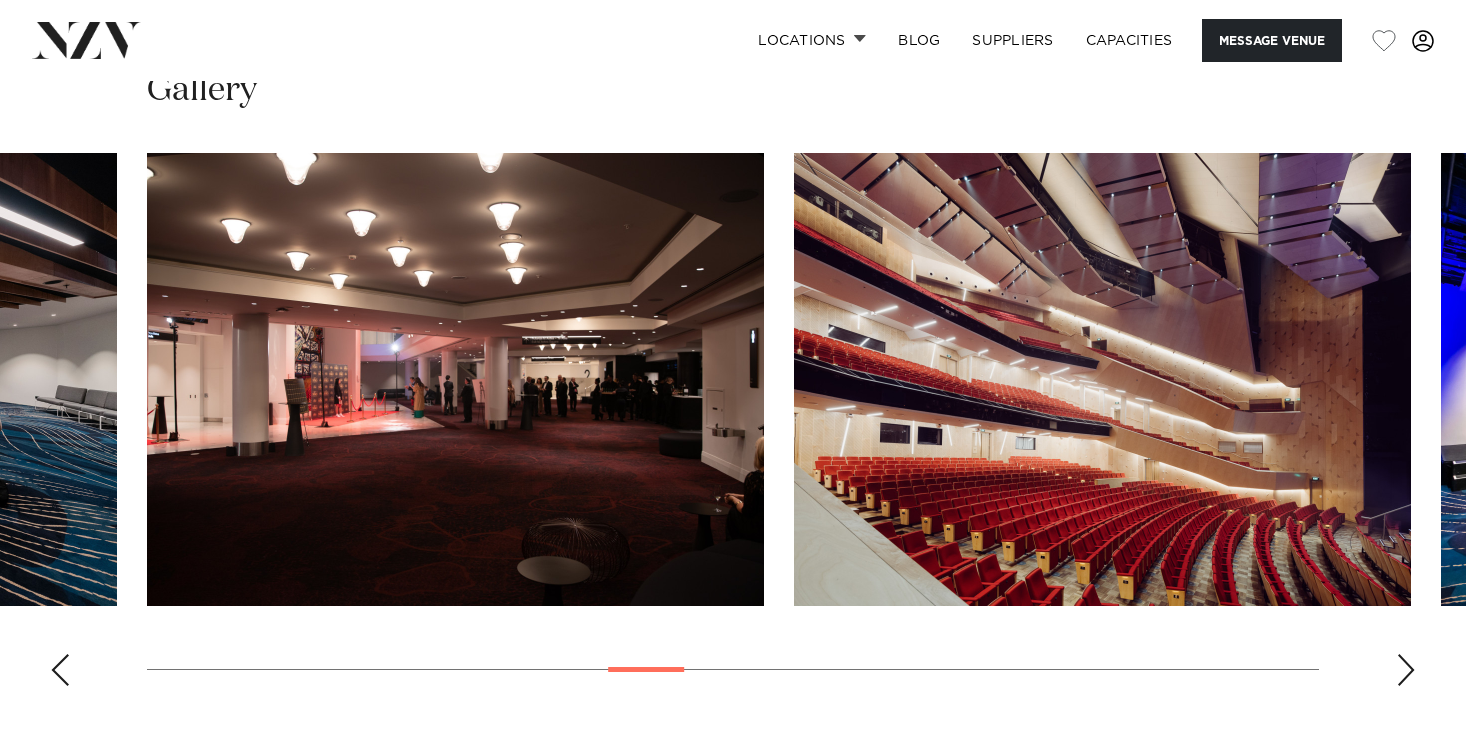 click at bounding box center (1406, 670) 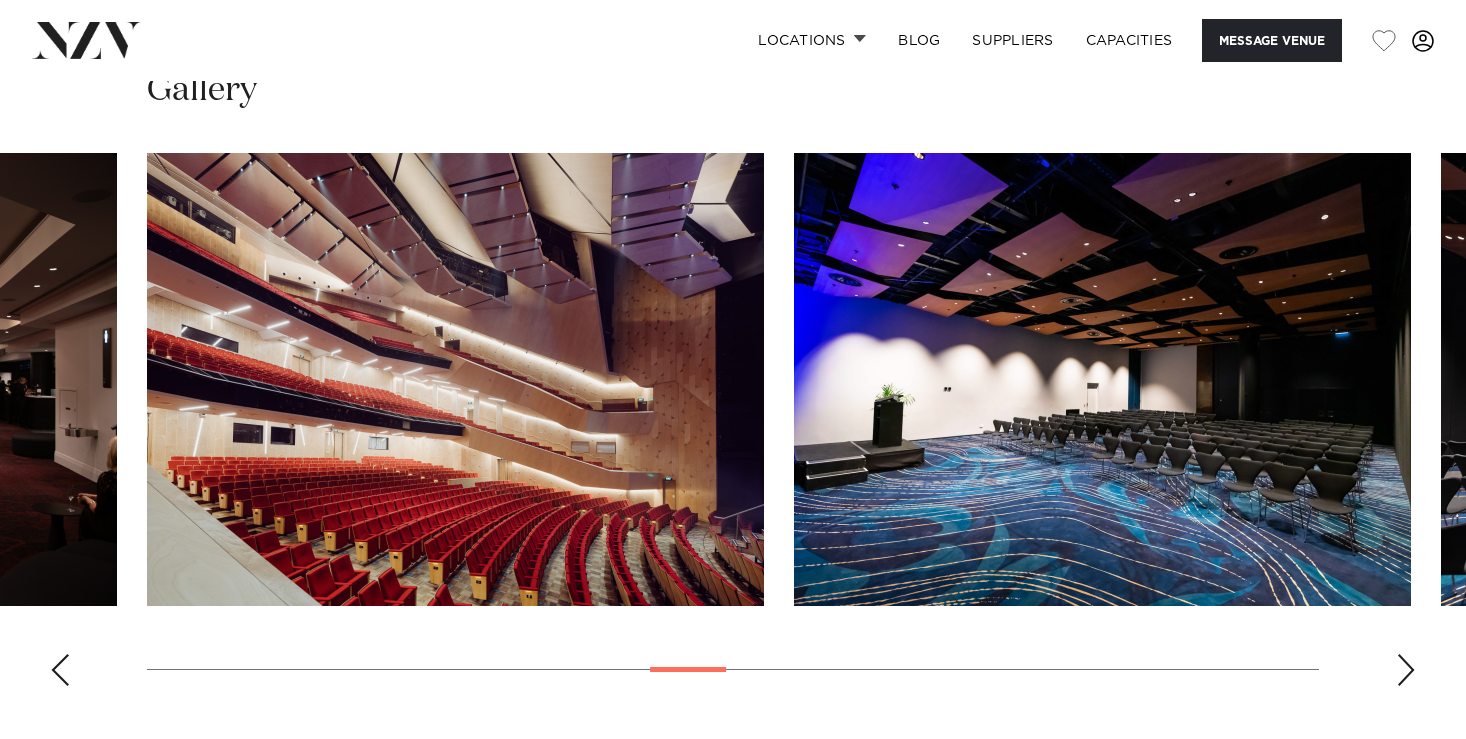 click at bounding box center [1406, 670] 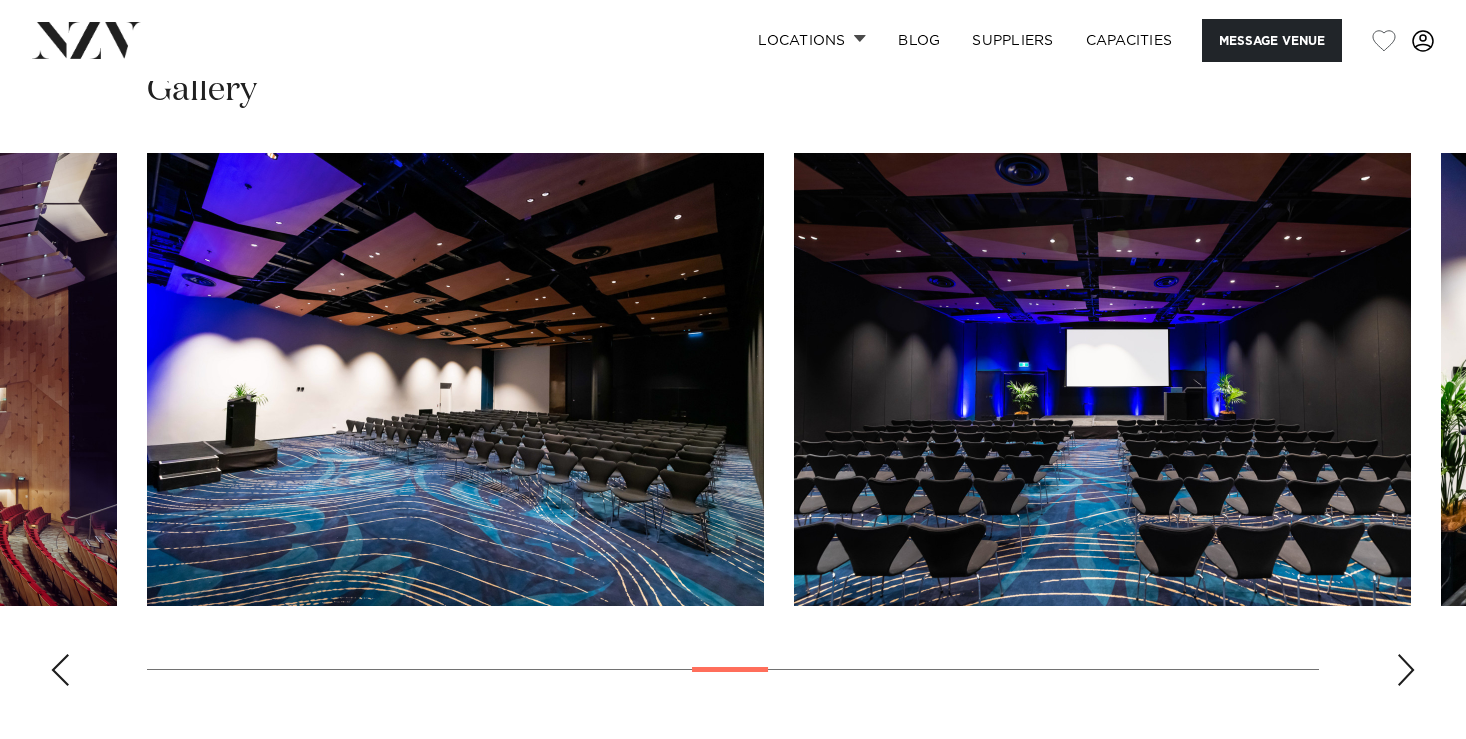 click at bounding box center [1406, 670] 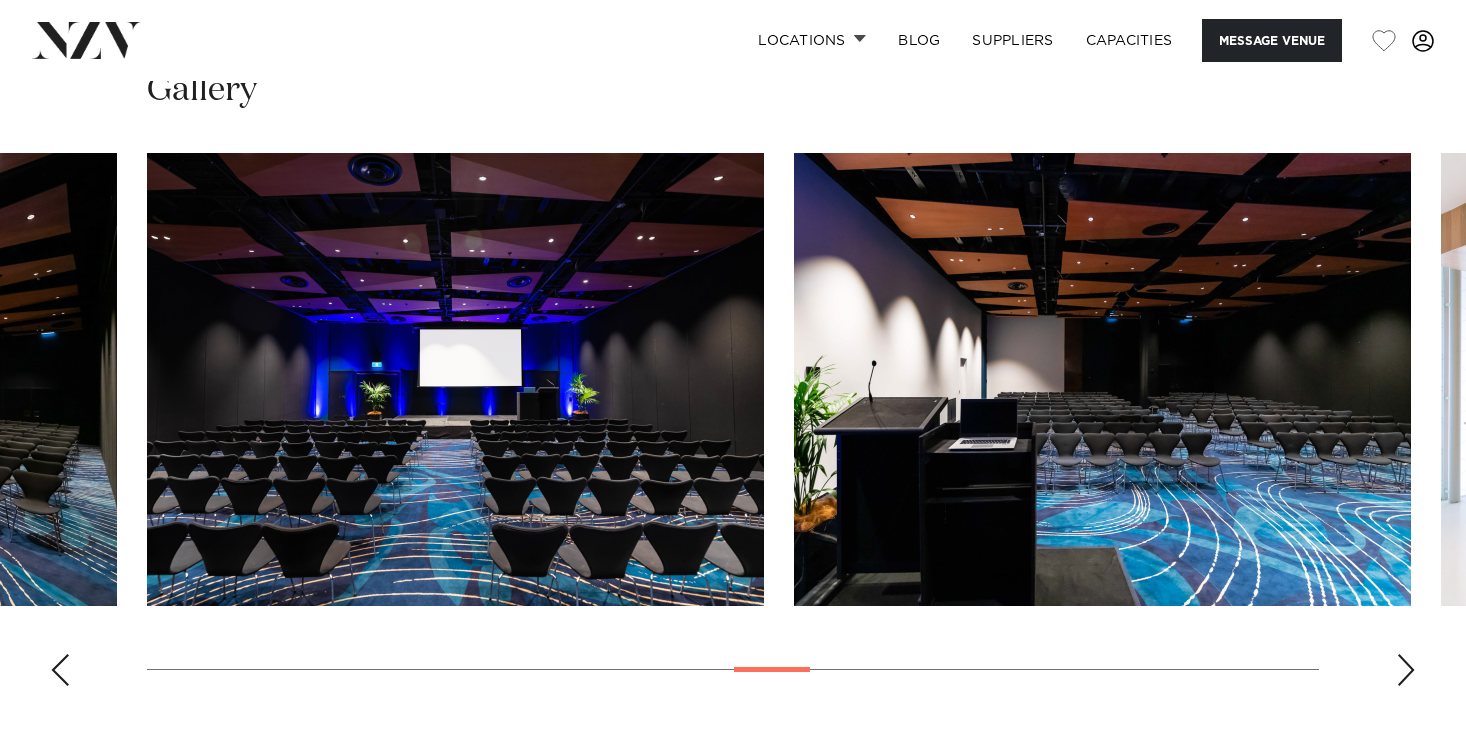 click at bounding box center (1406, 670) 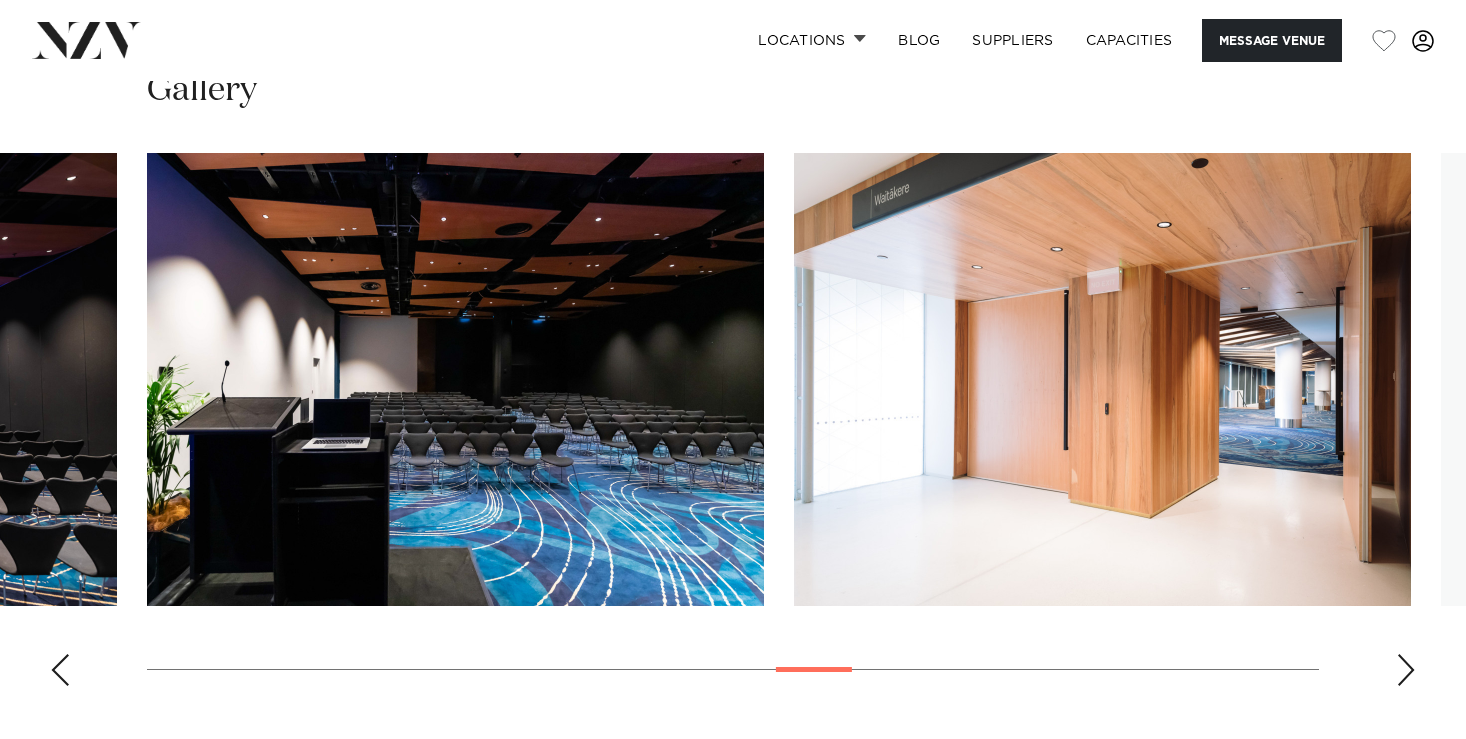 click at bounding box center [1406, 670] 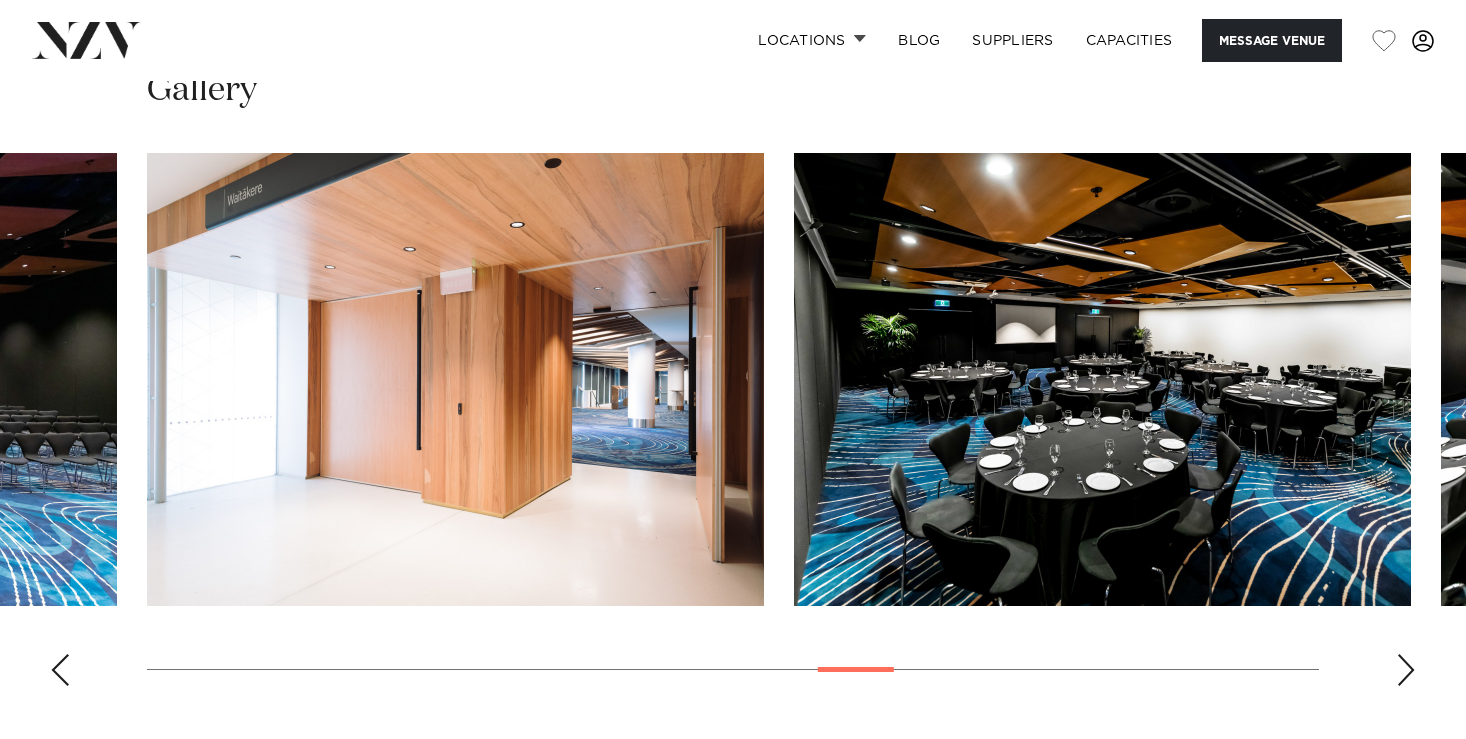 click at bounding box center [1406, 670] 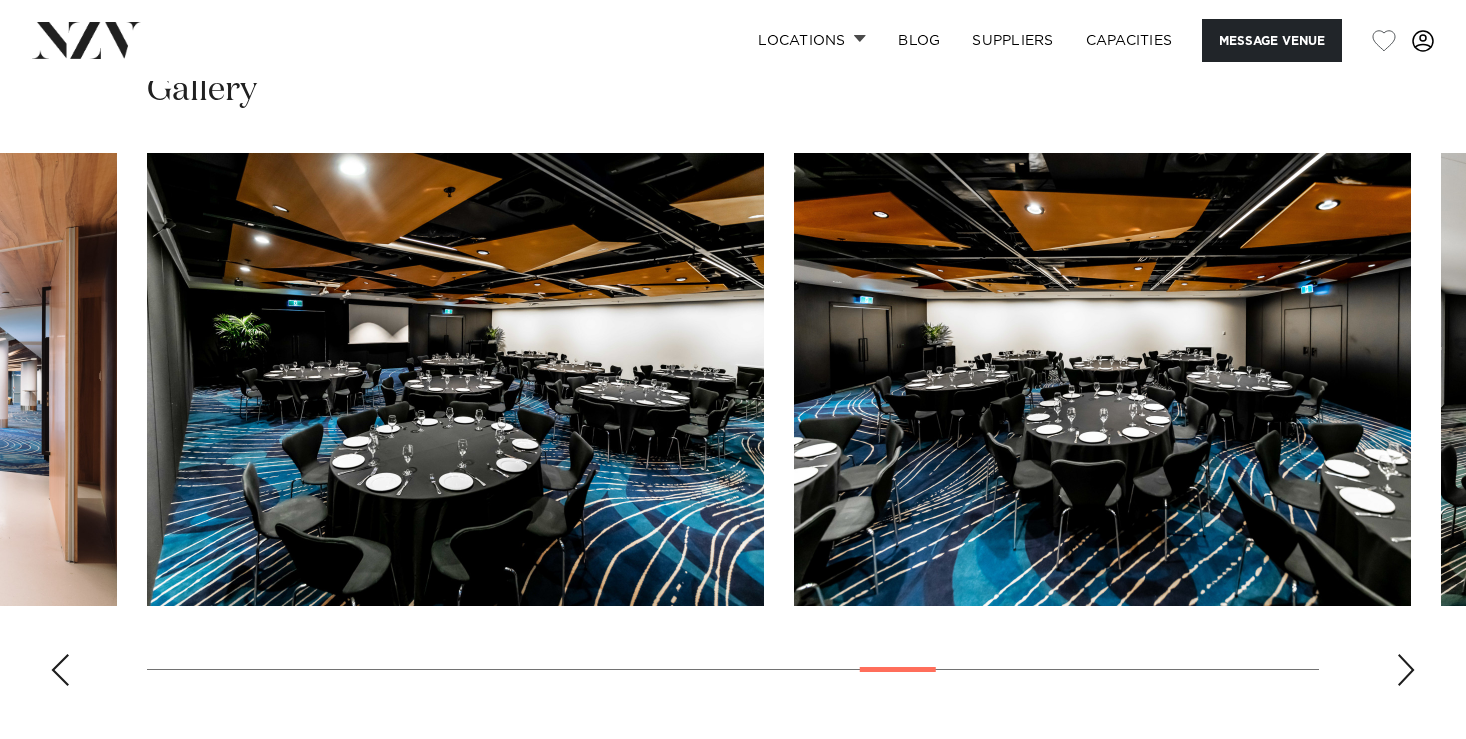 click at bounding box center [1406, 670] 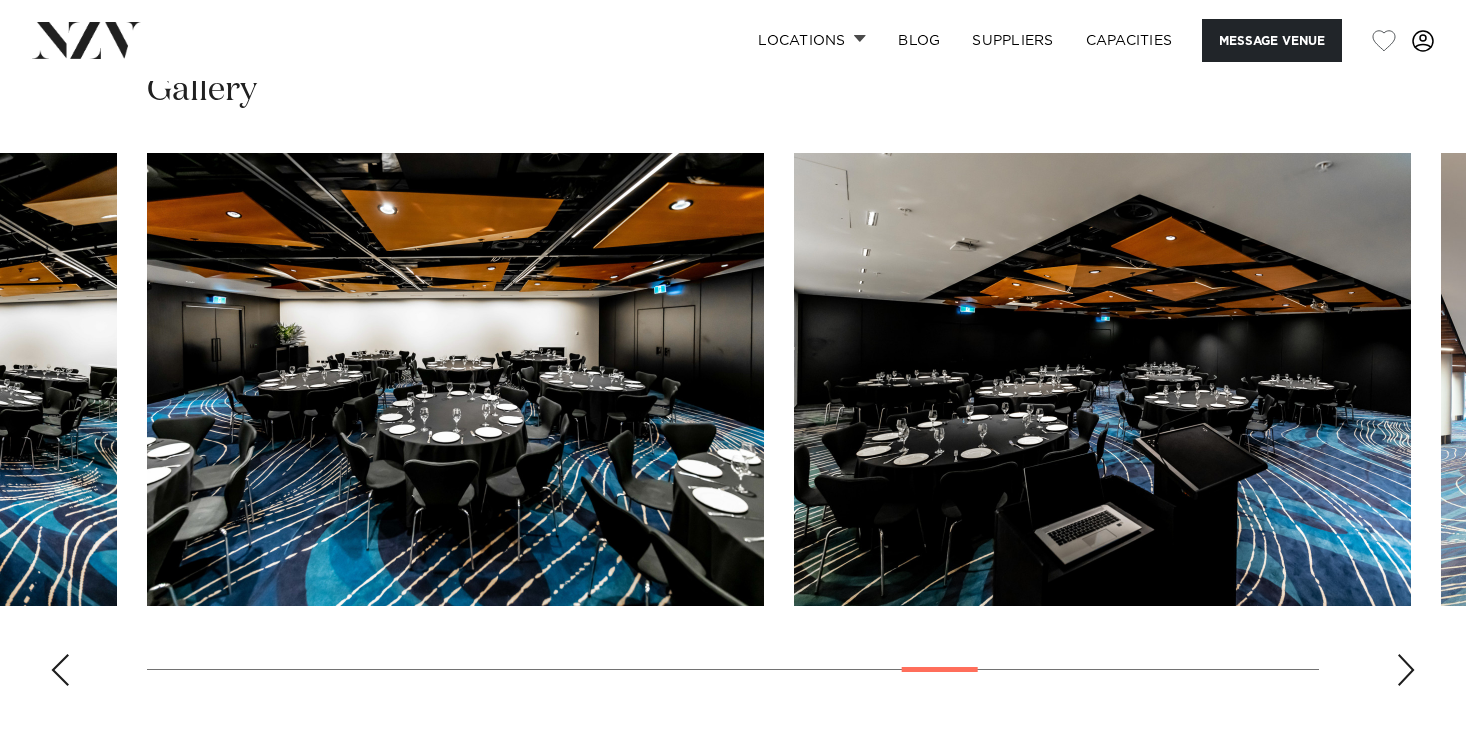 click at bounding box center [1406, 670] 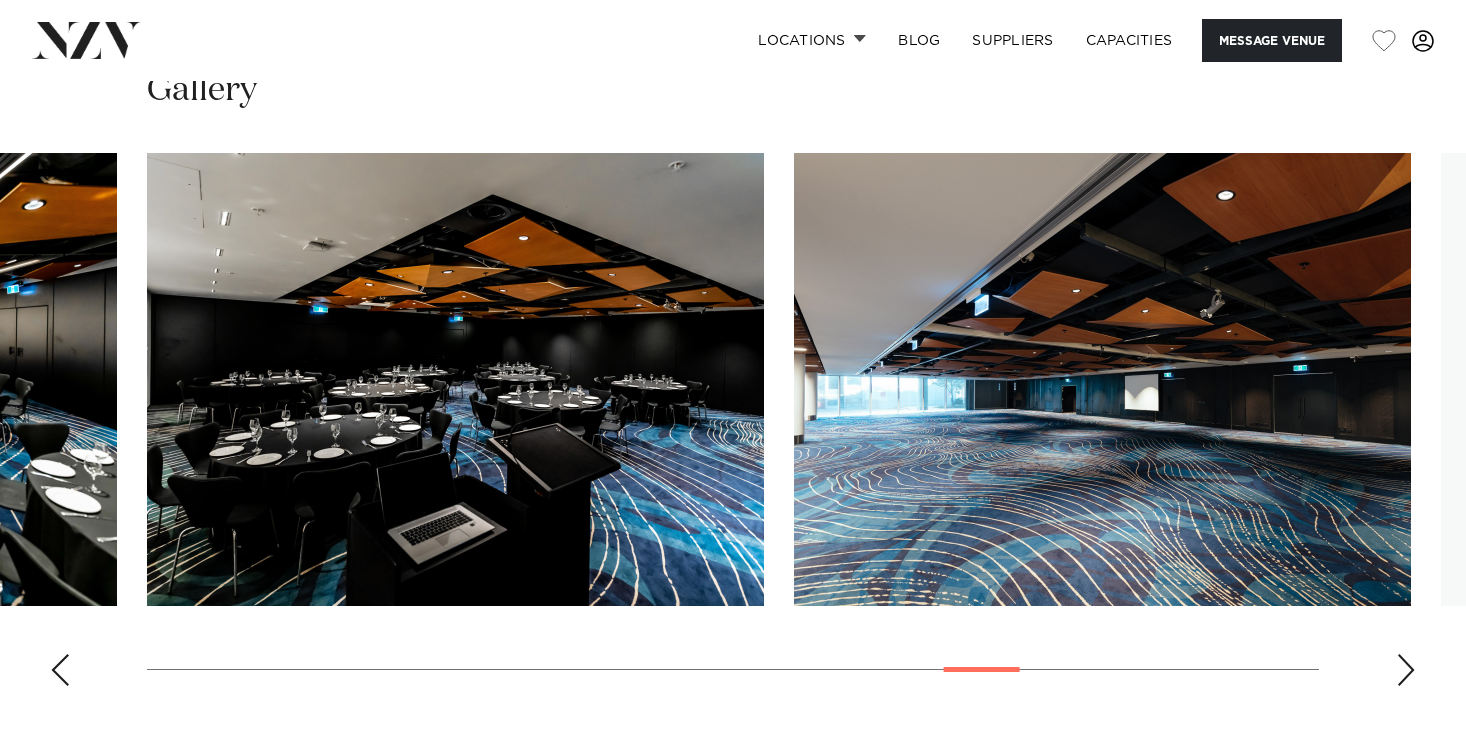 click at bounding box center [1406, 670] 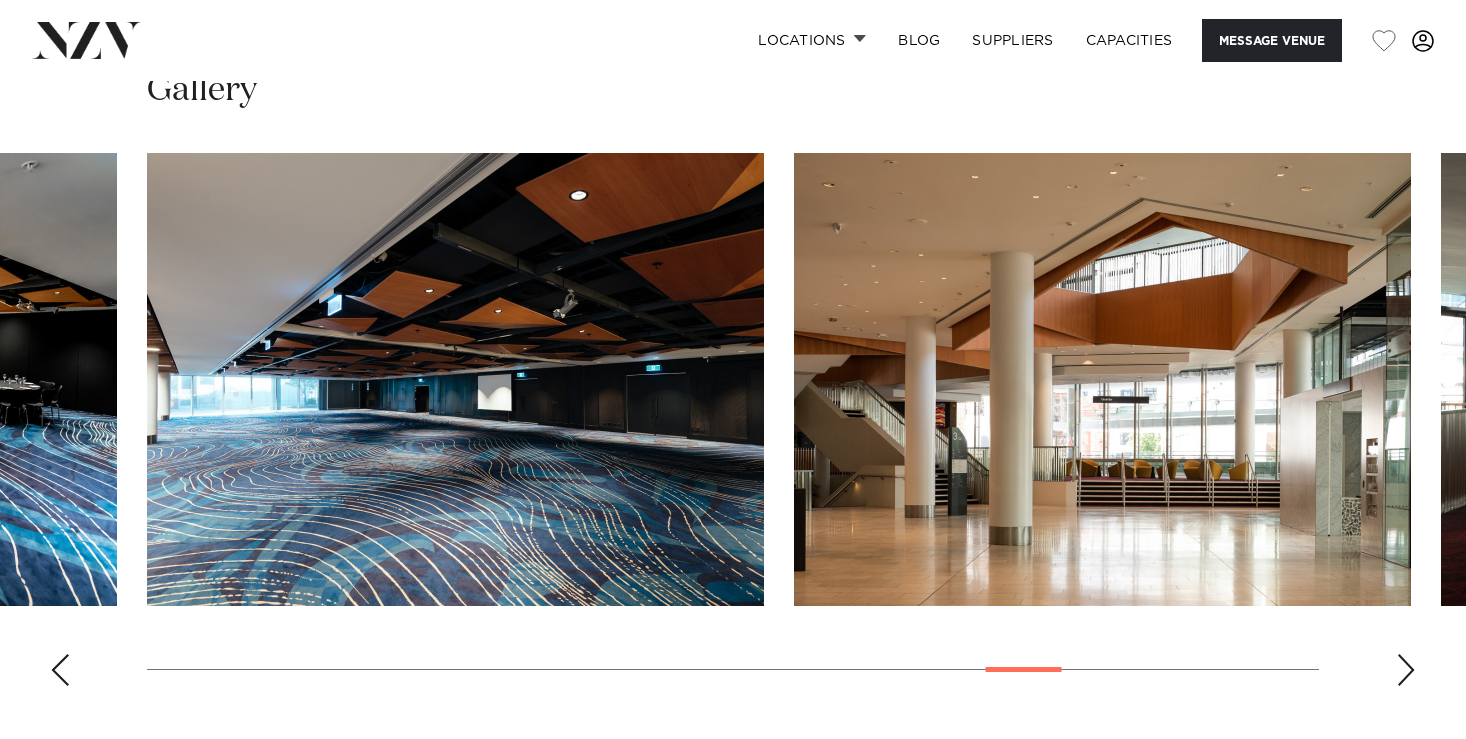 click at bounding box center (1406, 670) 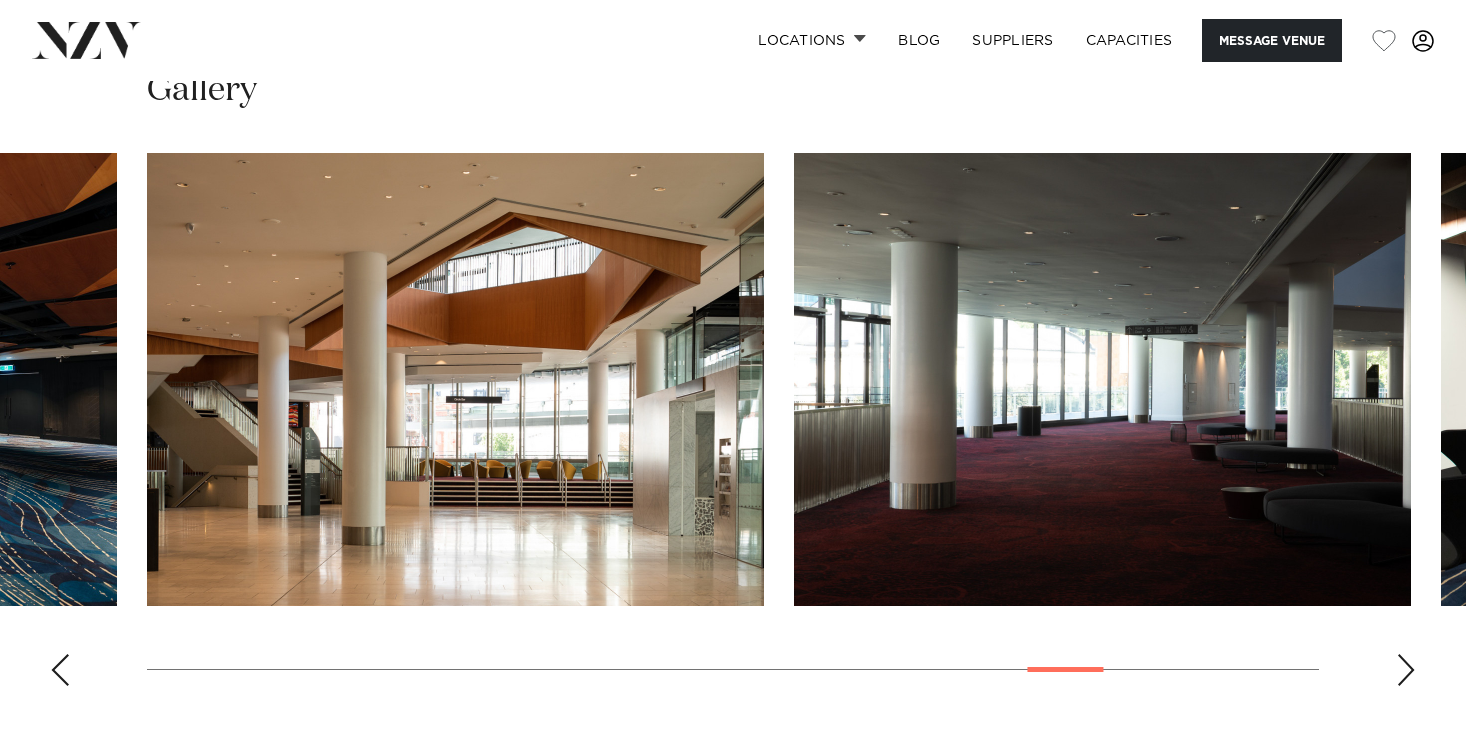 click at bounding box center (1406, 670) 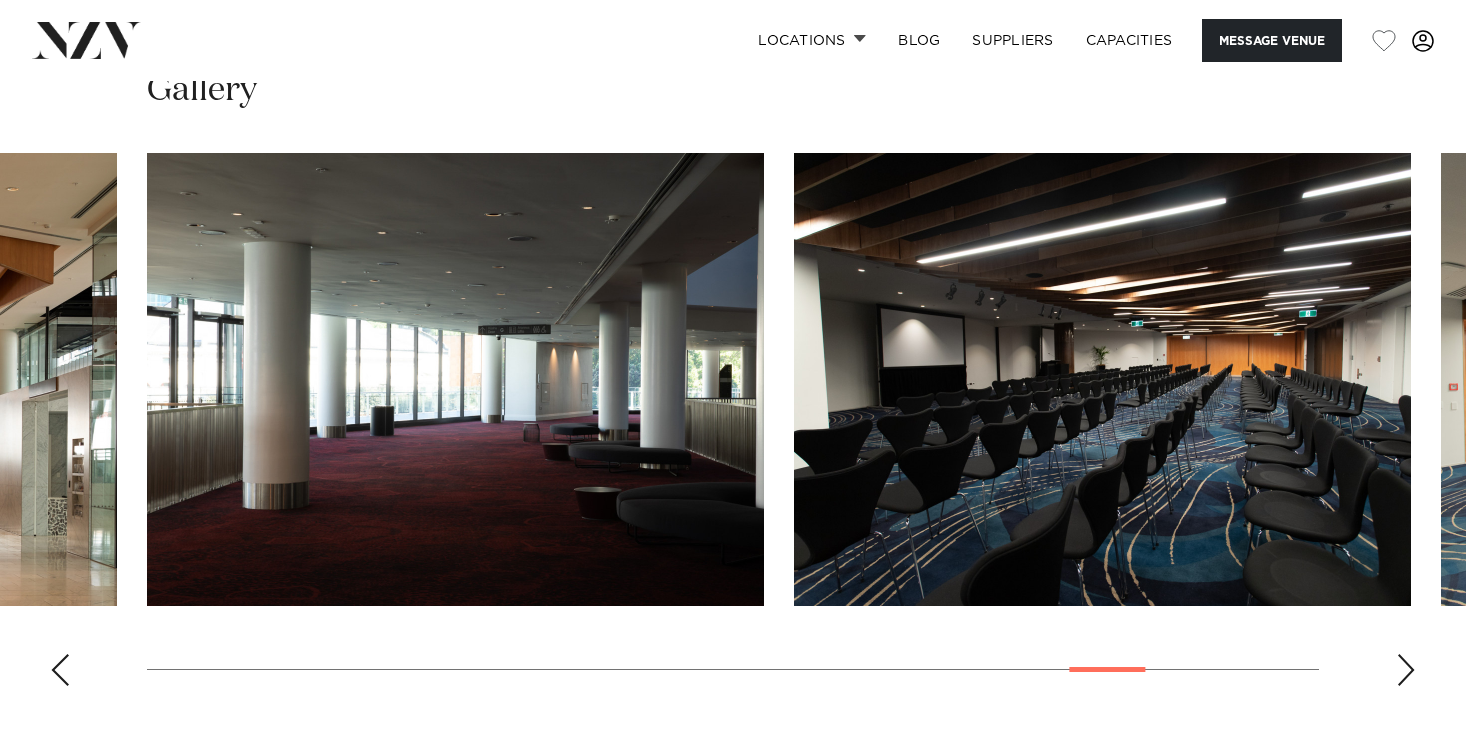 click at bounding box center (1406, 670) 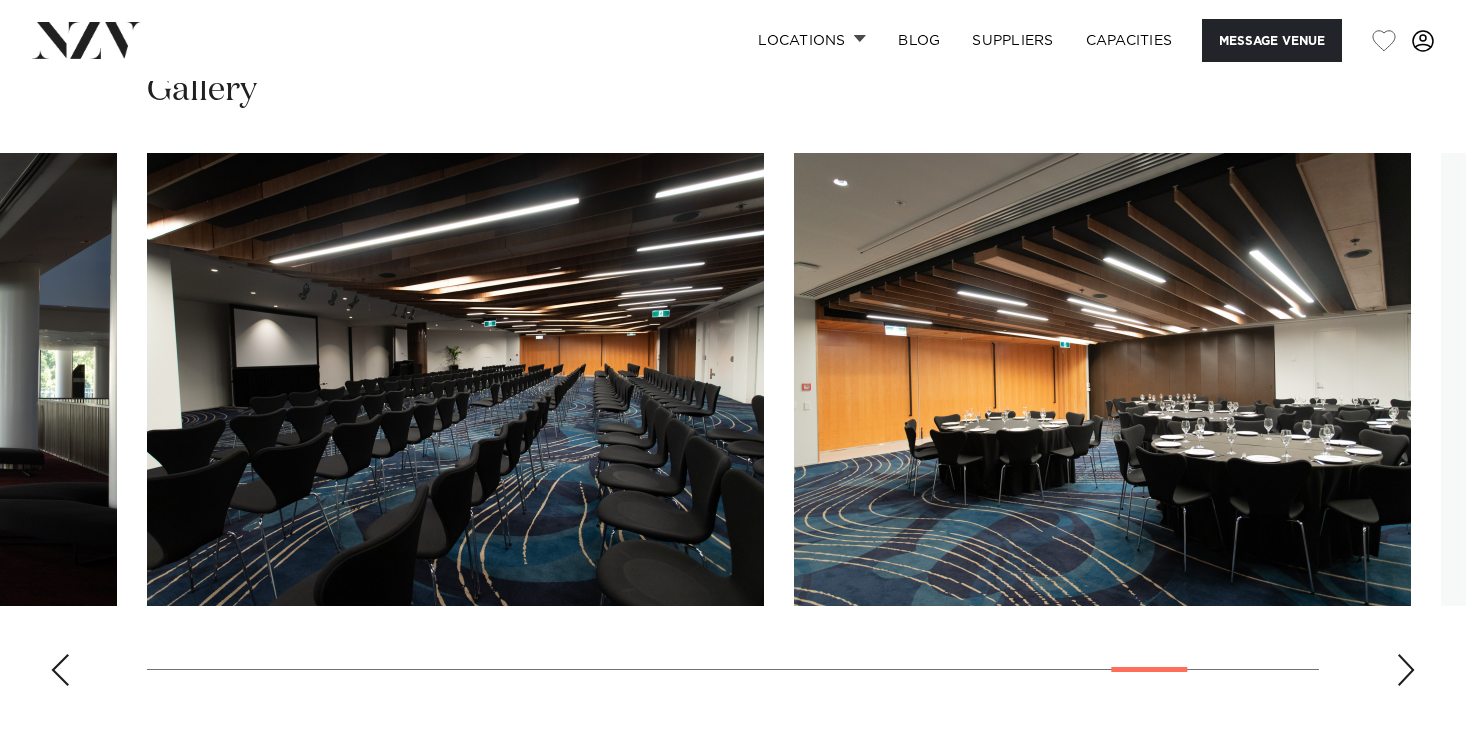 click at bounding box center [1406, 670] 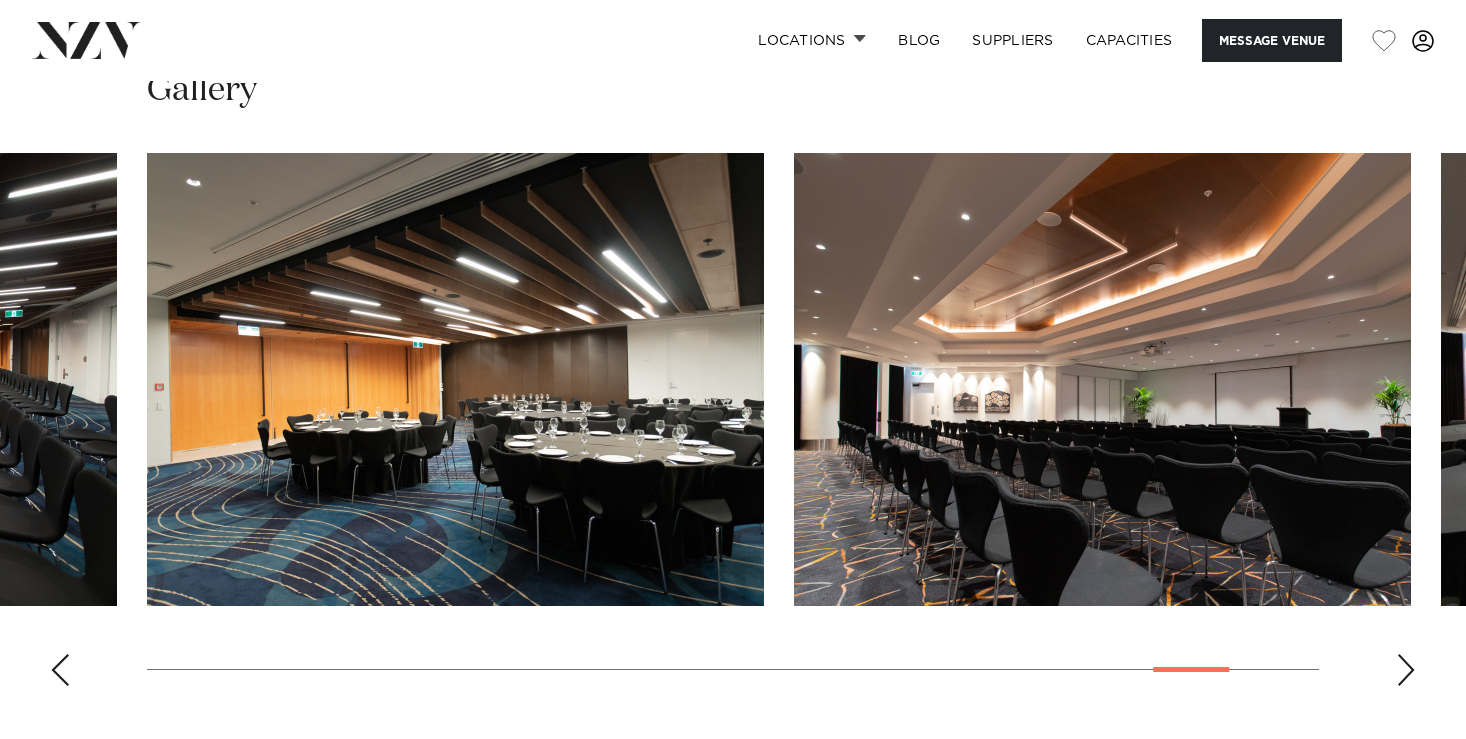 click at bounding box center [1406, 670] 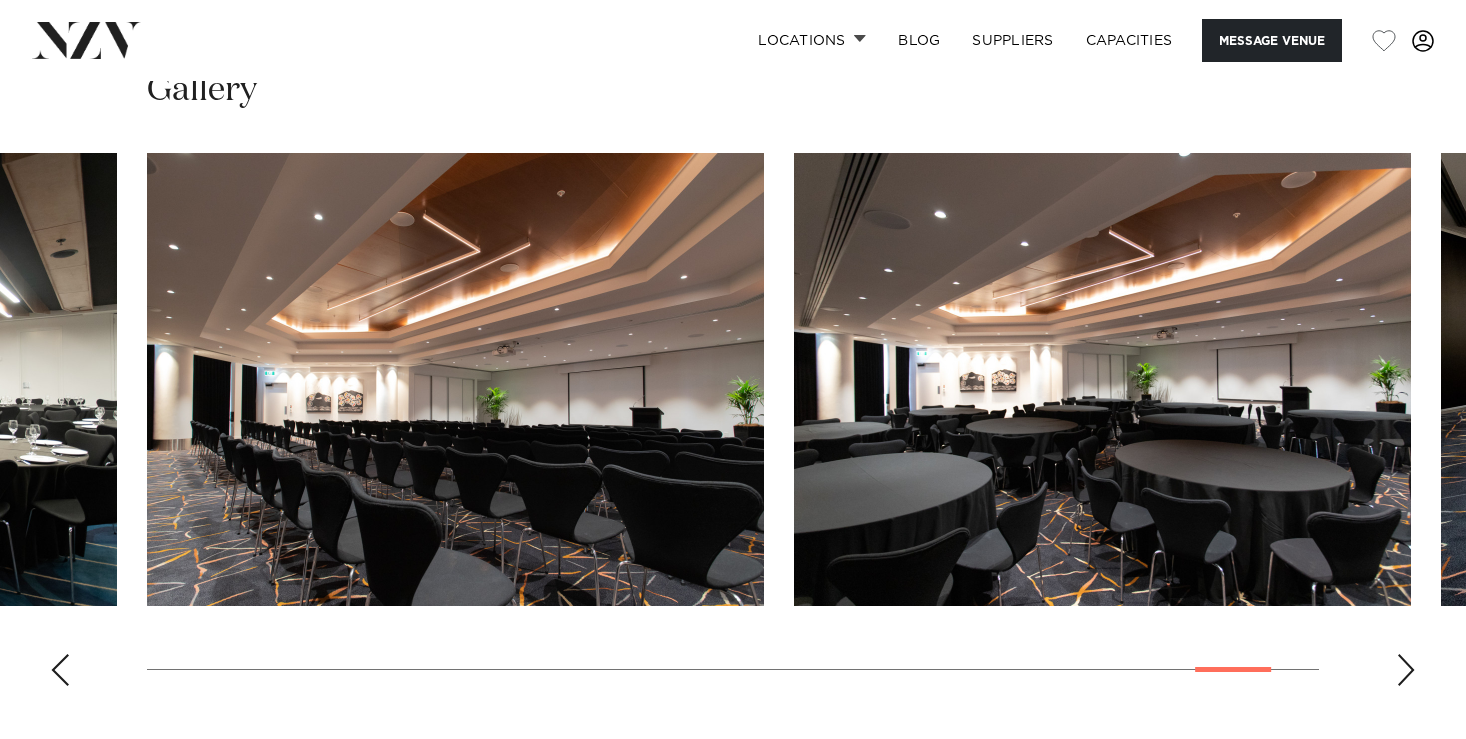 click at bounding box center (733, 427) 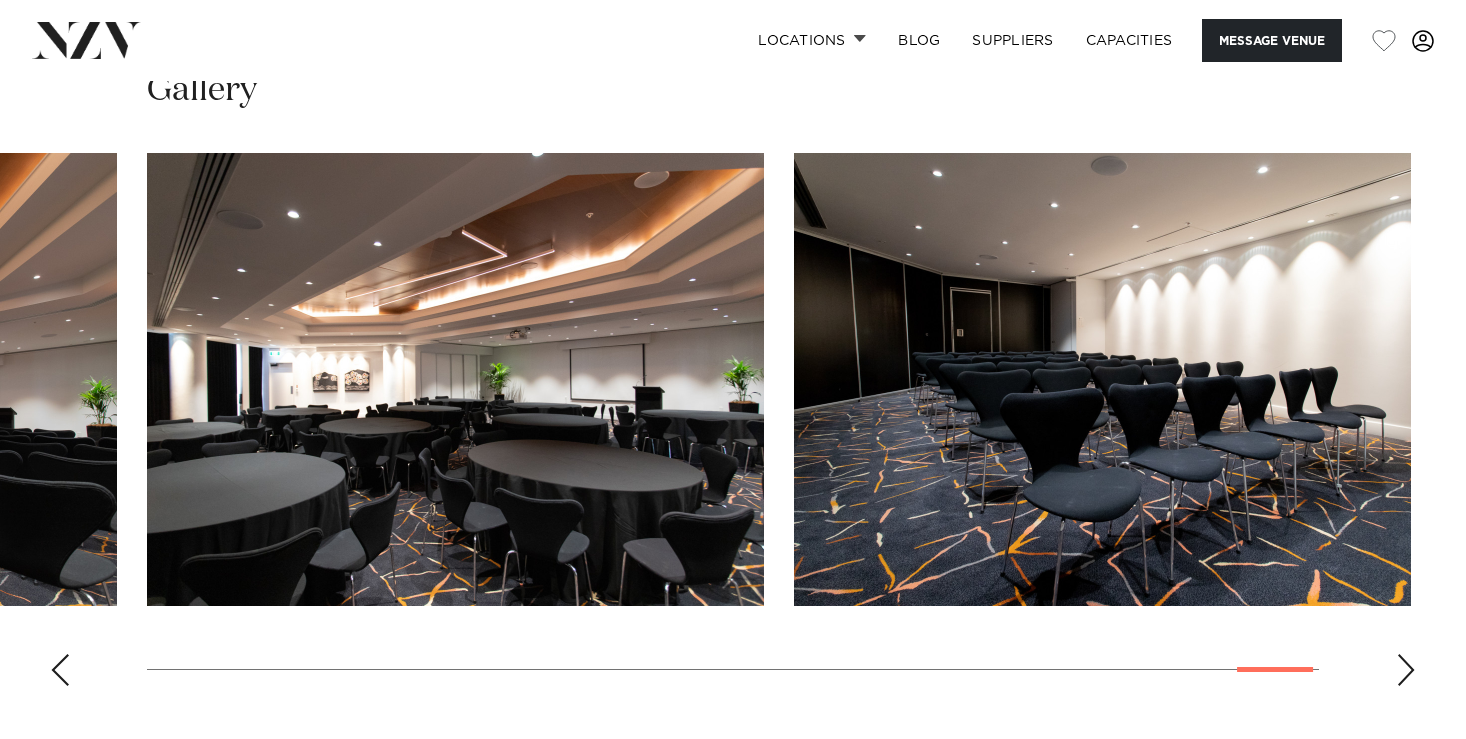 click at bounding box center [1406, 670] 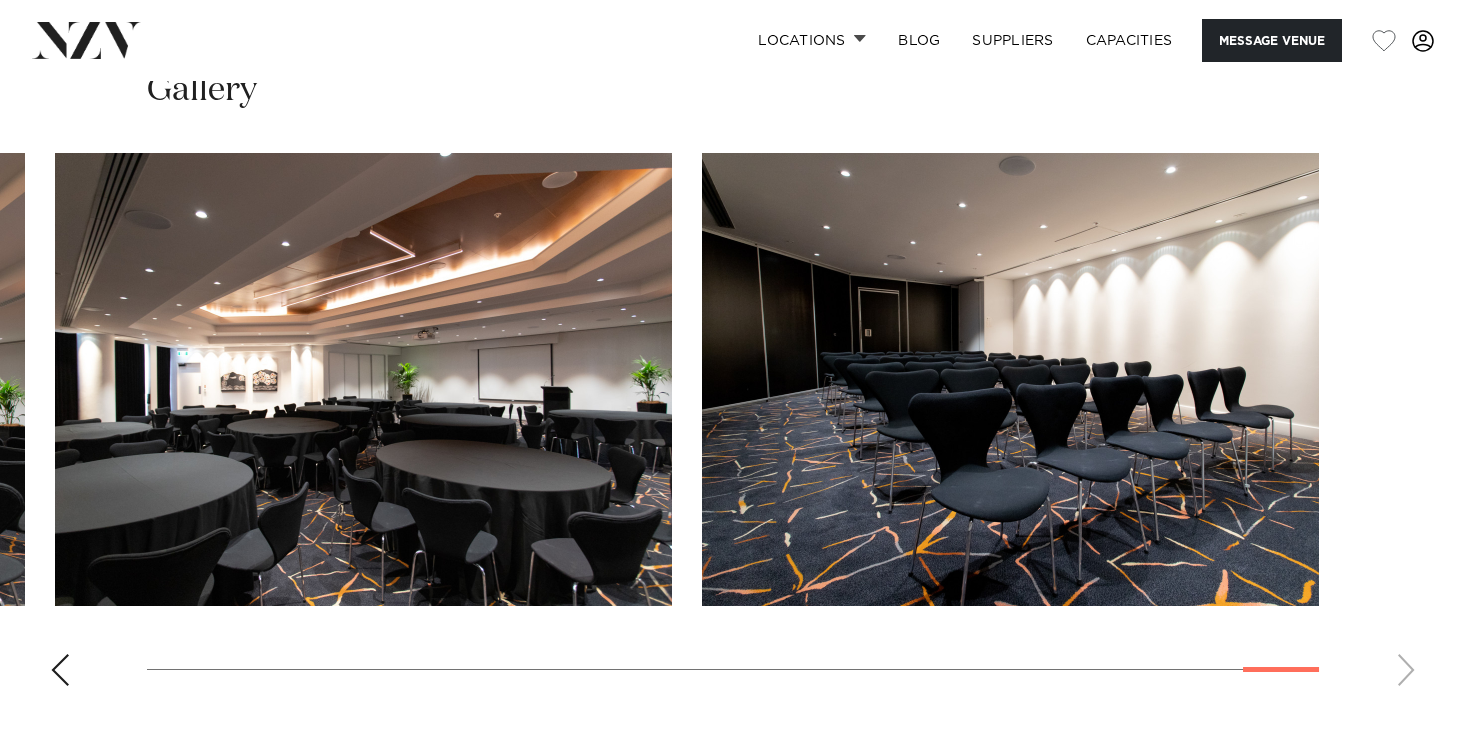 click at bounding box center (60, 670) 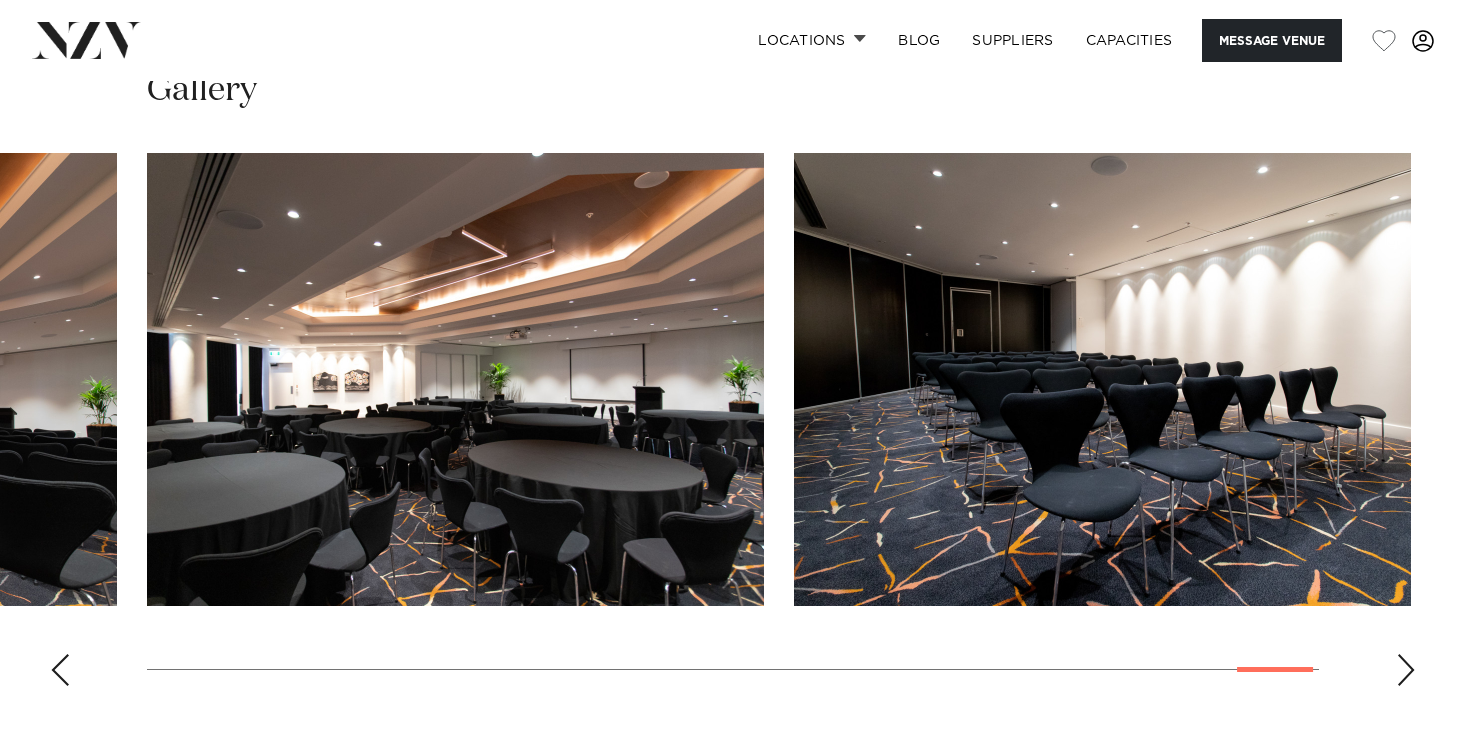 click at bounding box center (60, 670) 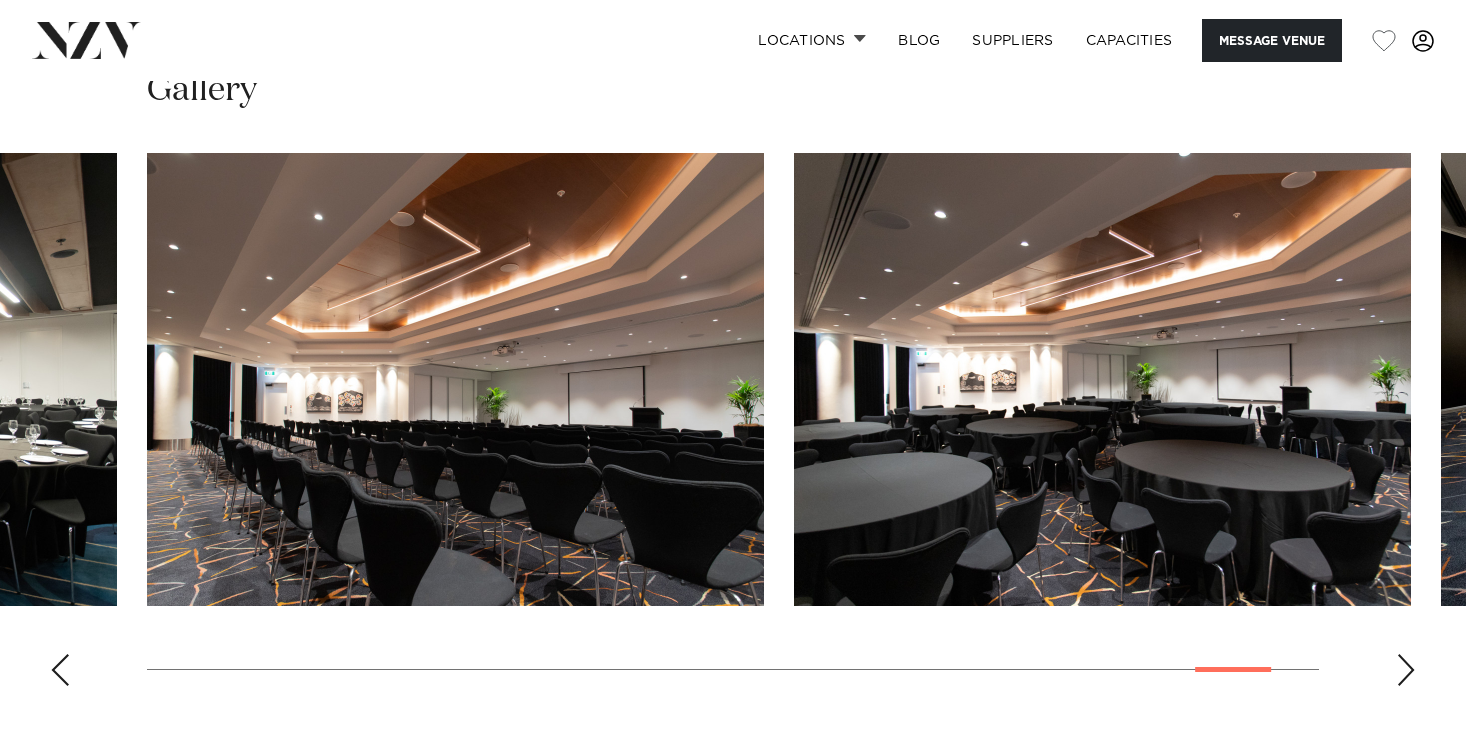 click at bounding box center [60, 670] 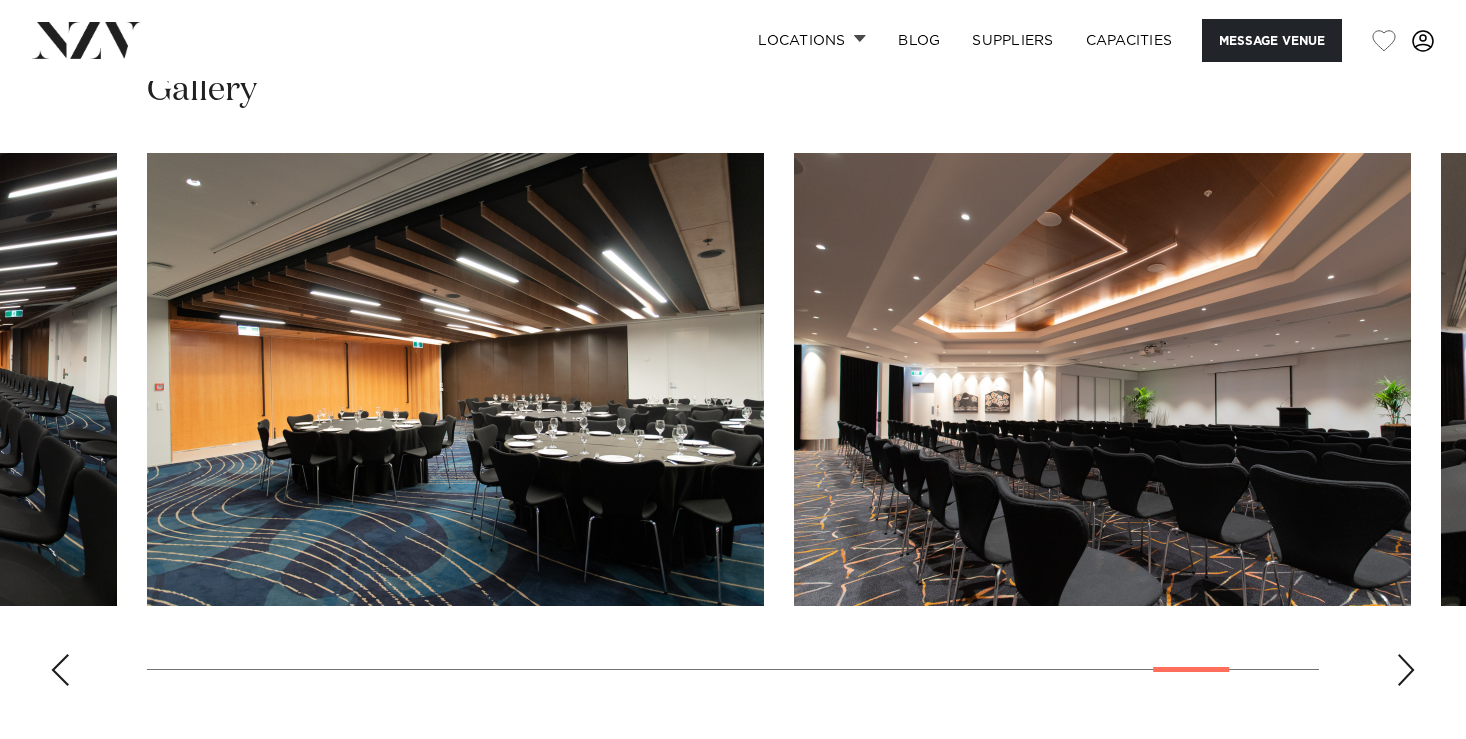 click at bounding box center [60, 670] 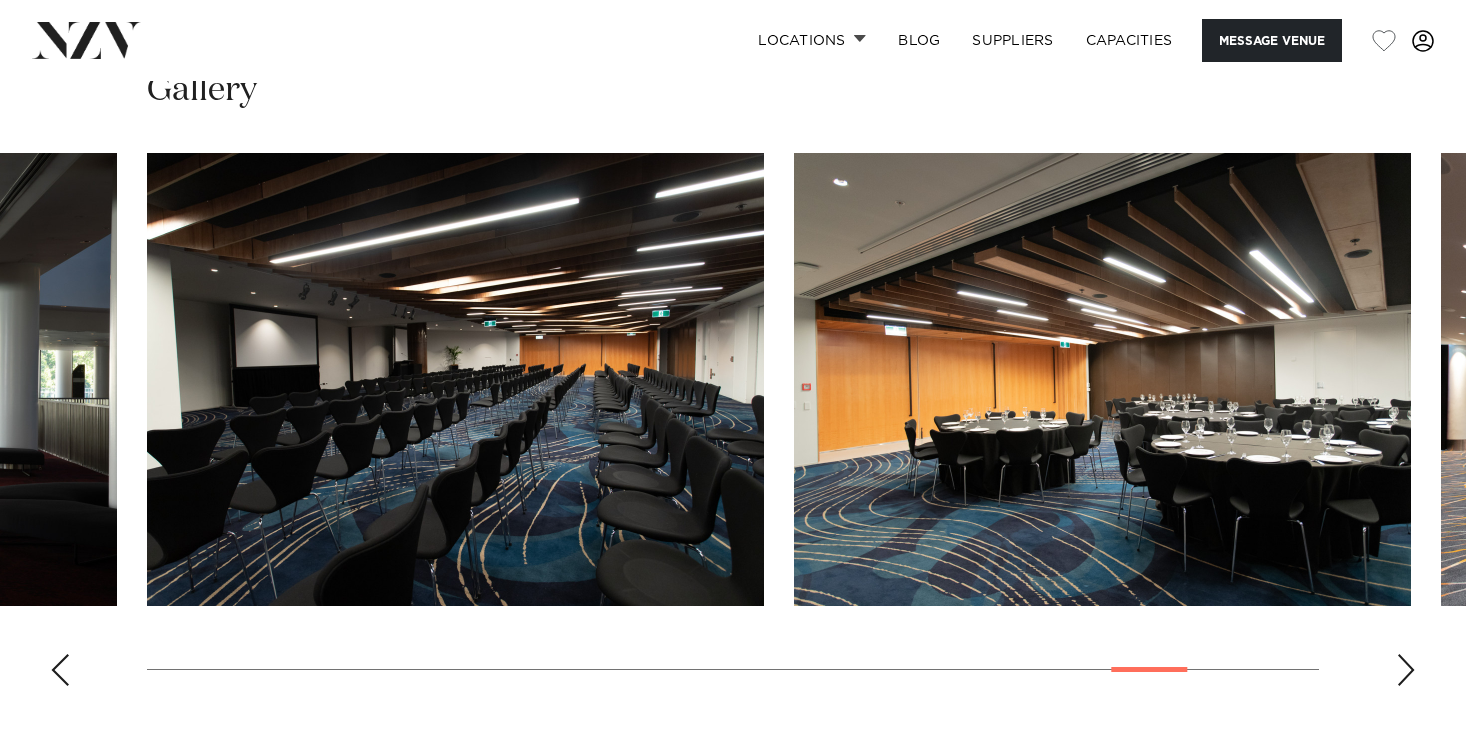 click at bounding box center [60, 670] 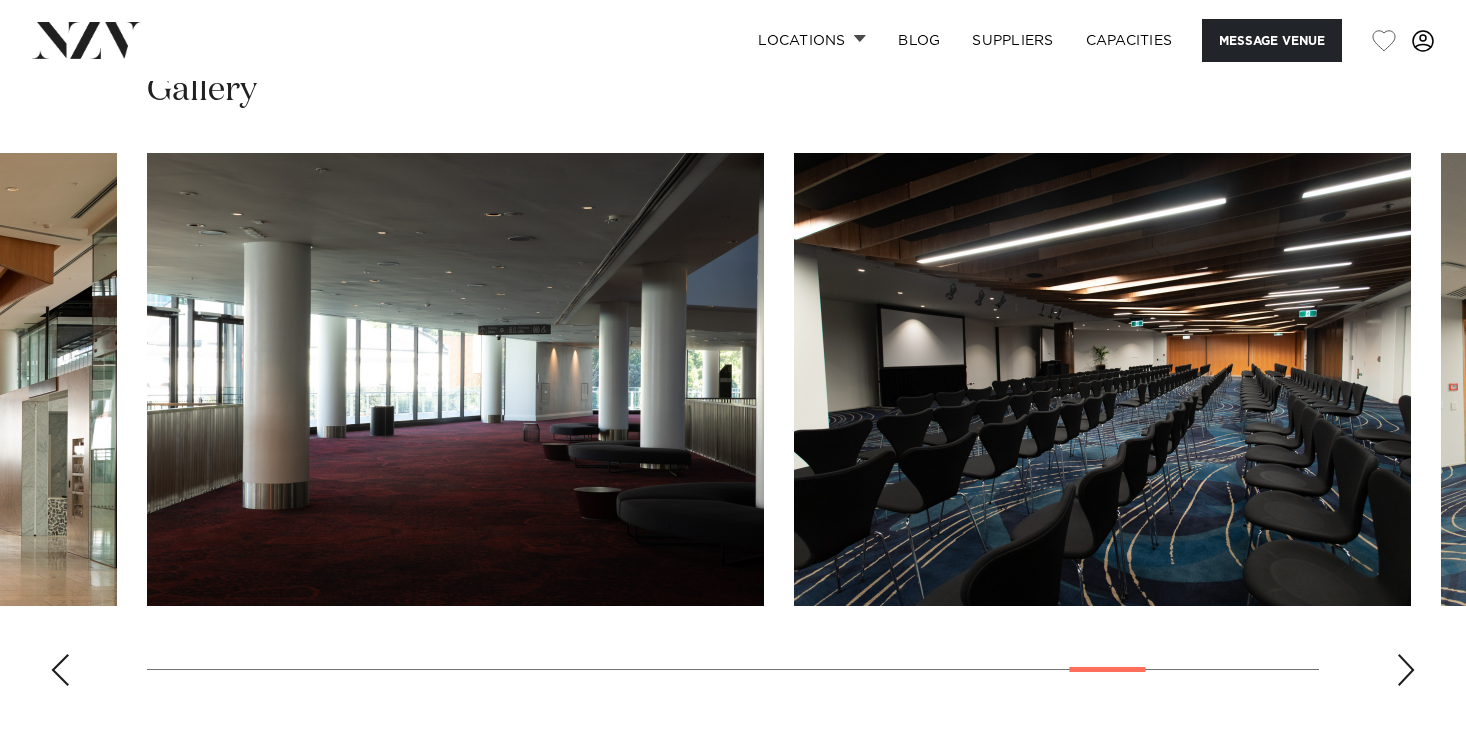 click at bounding box center [60, 670] 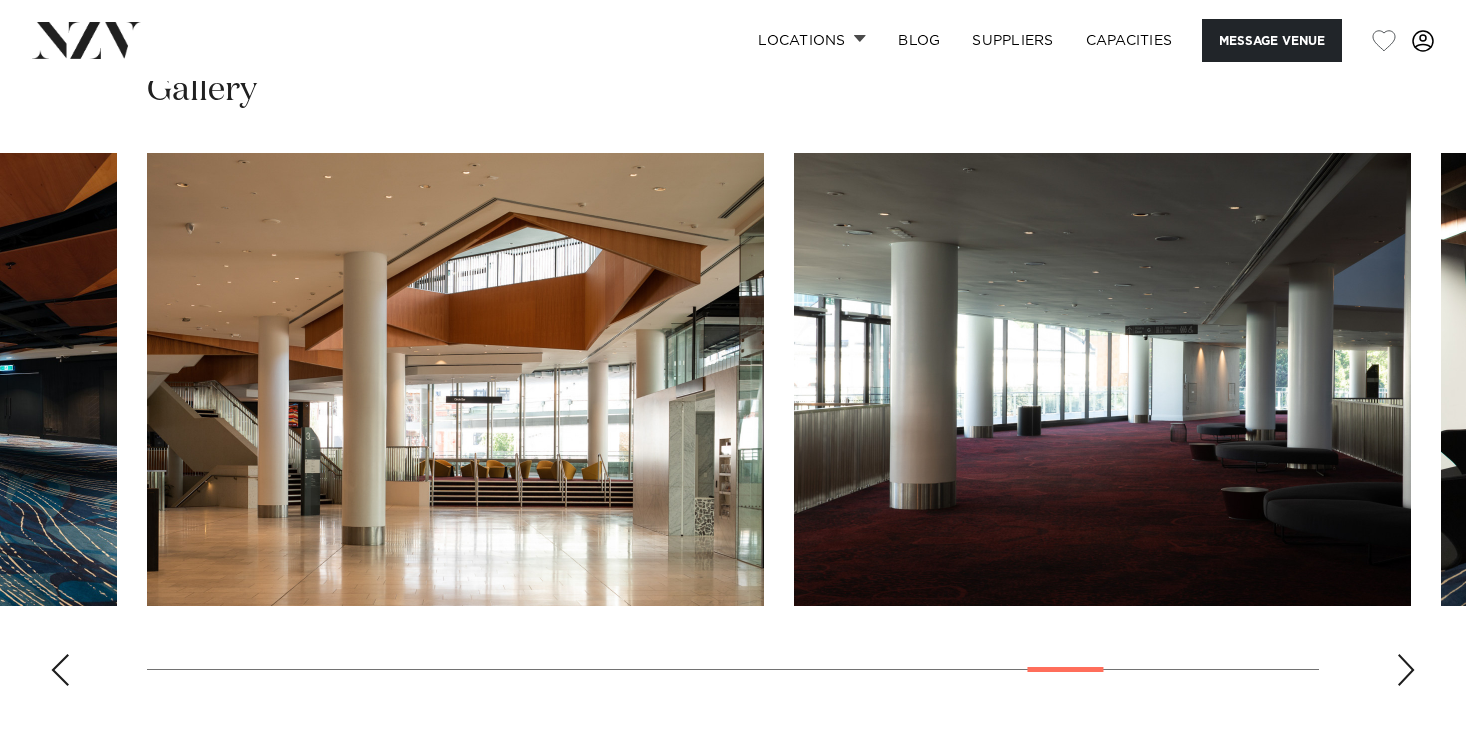 click at bounding box center [60, 670] 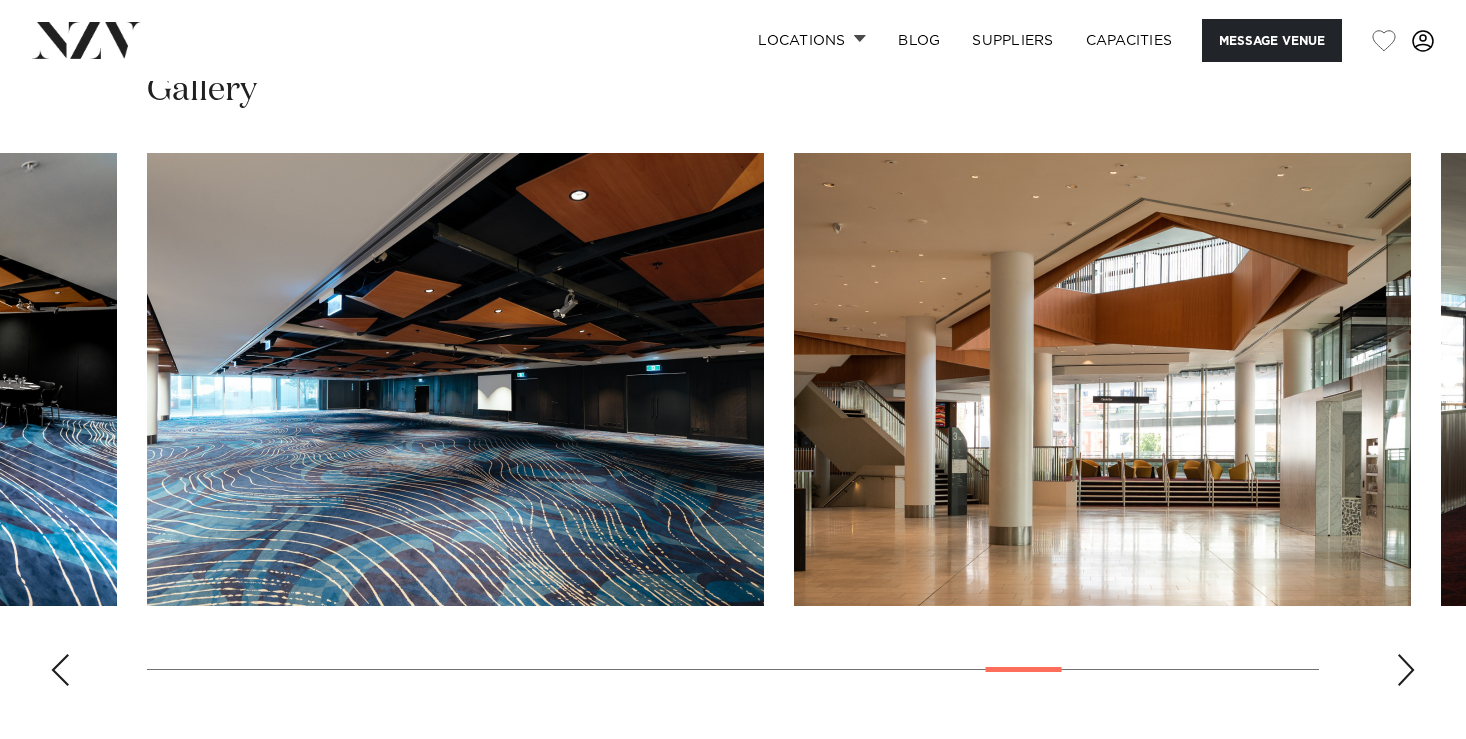 click at bounding box center [60, 670] 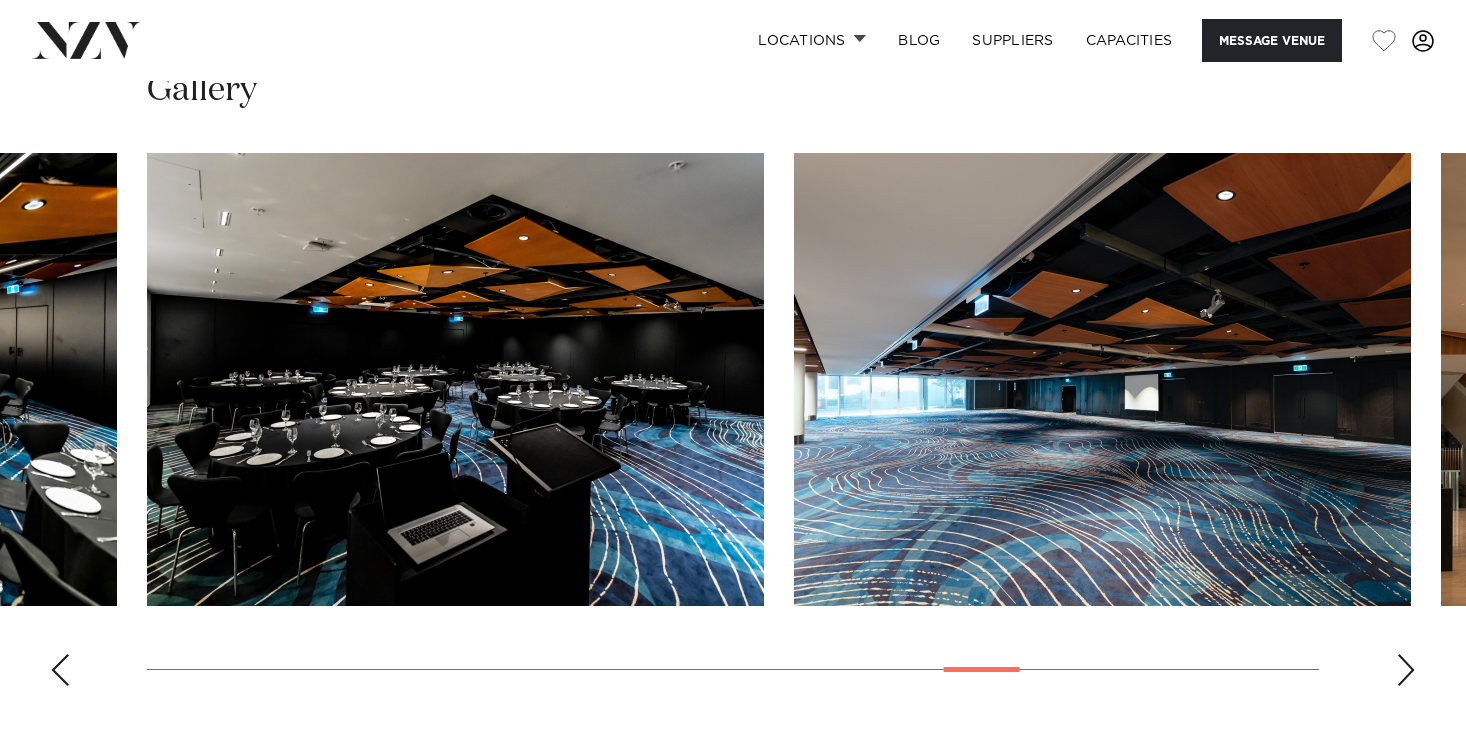 click at bounding box center (60, 670) 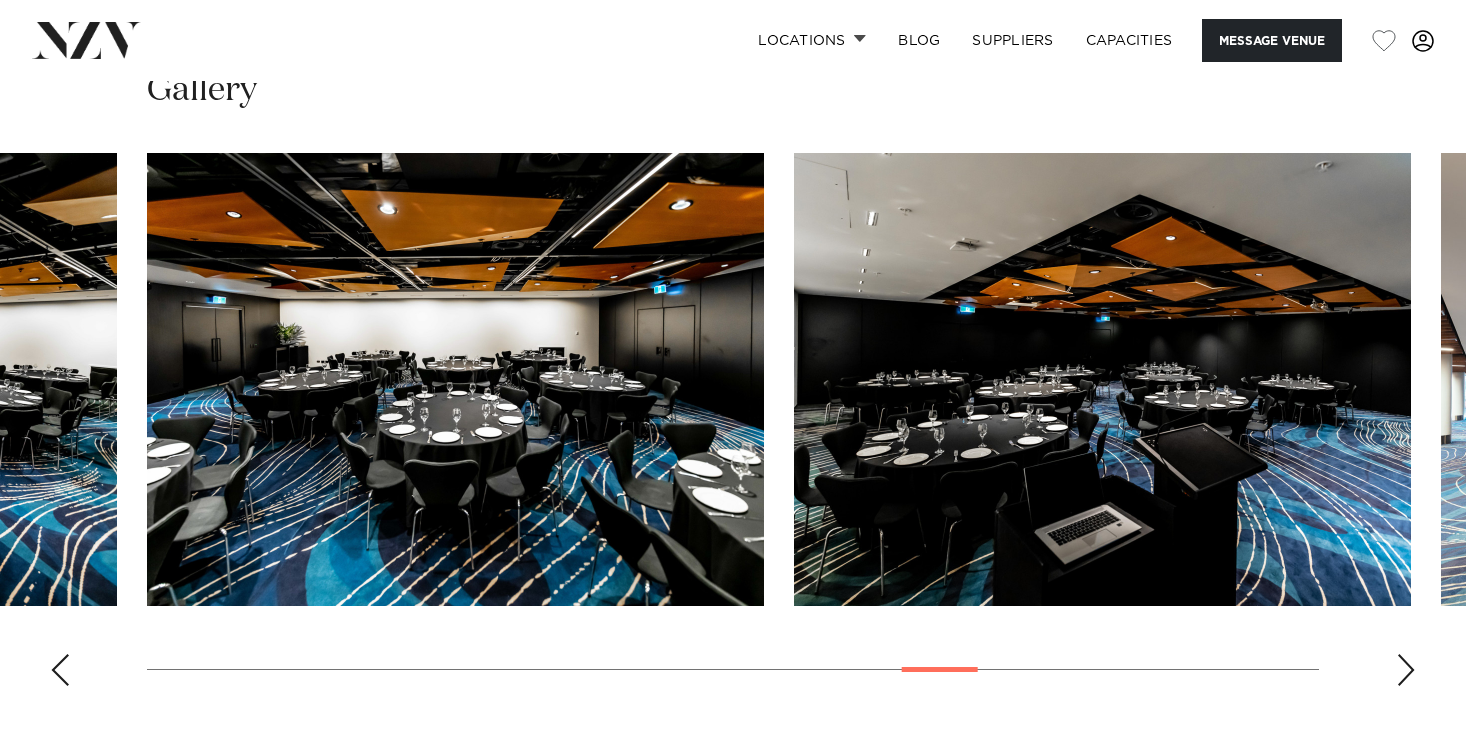 click at bounding box center (60, 670) 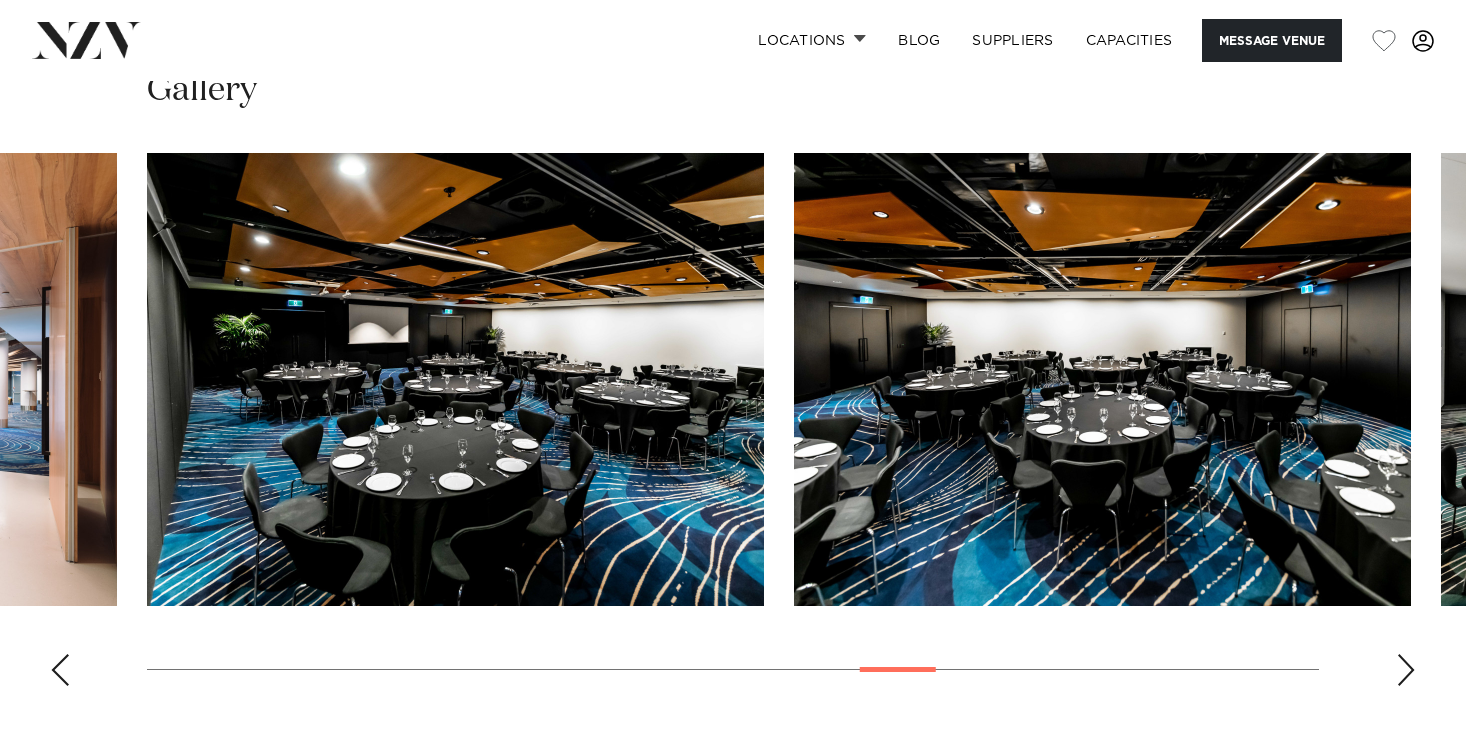 click at bounding box center (60, 670) 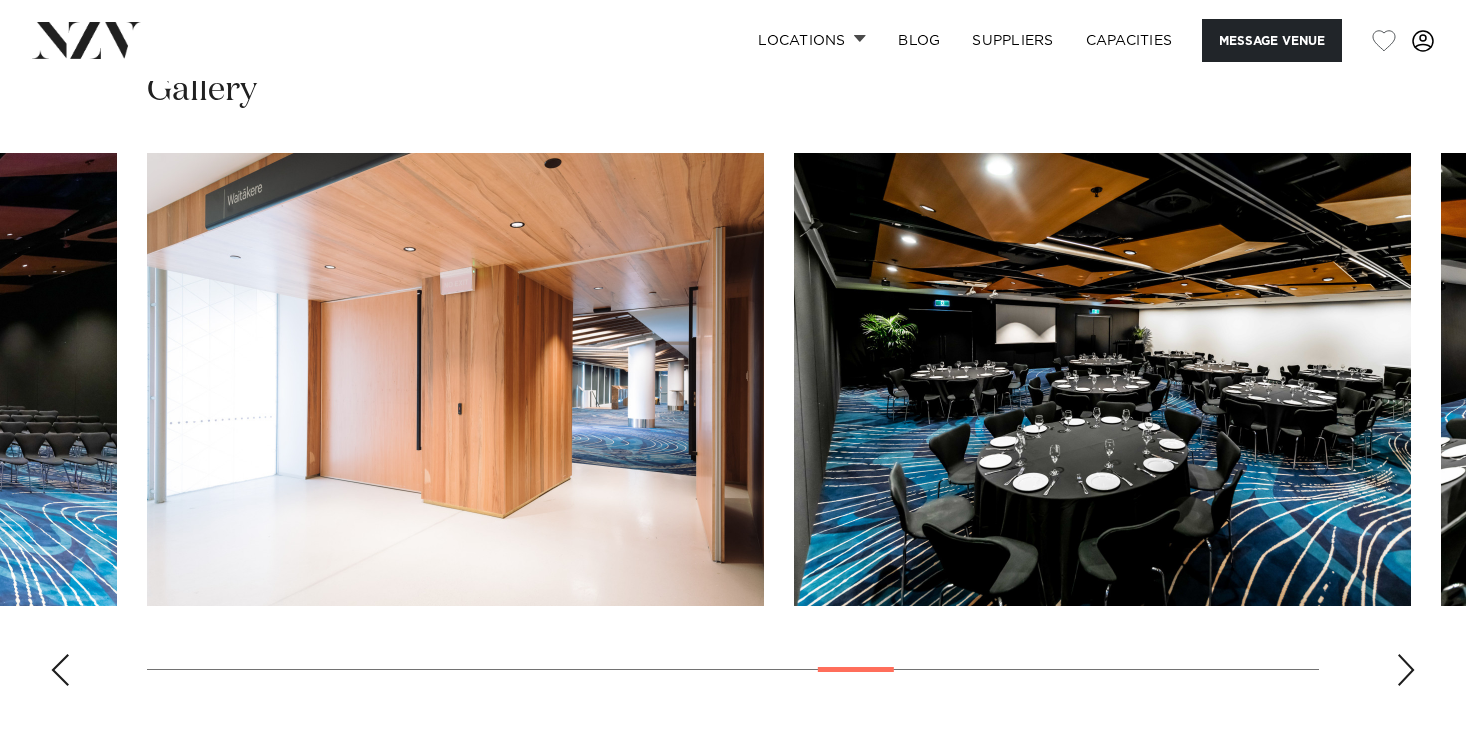 click at bounding box center (60, 670) 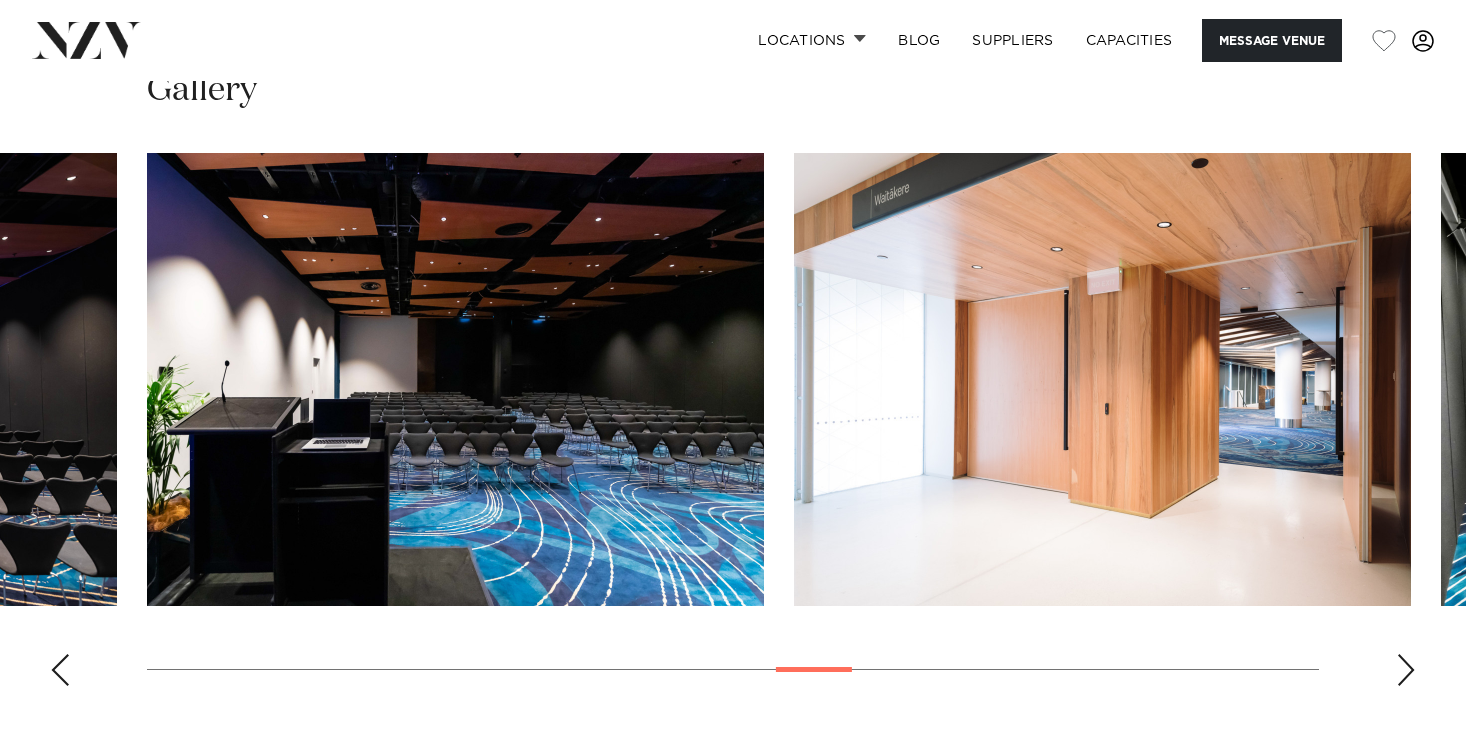 click at bounding box center [60, 670] 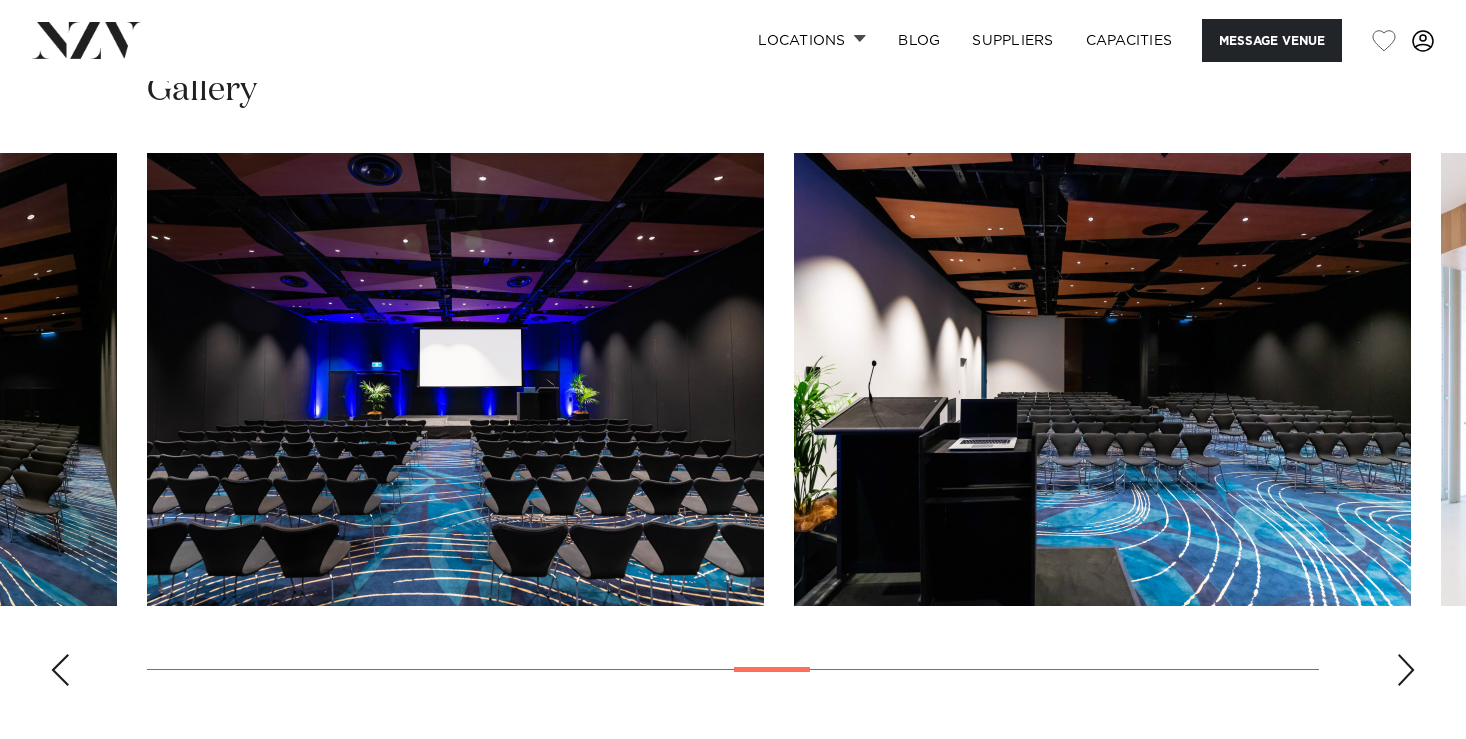 click at bounding box center [60, 670] 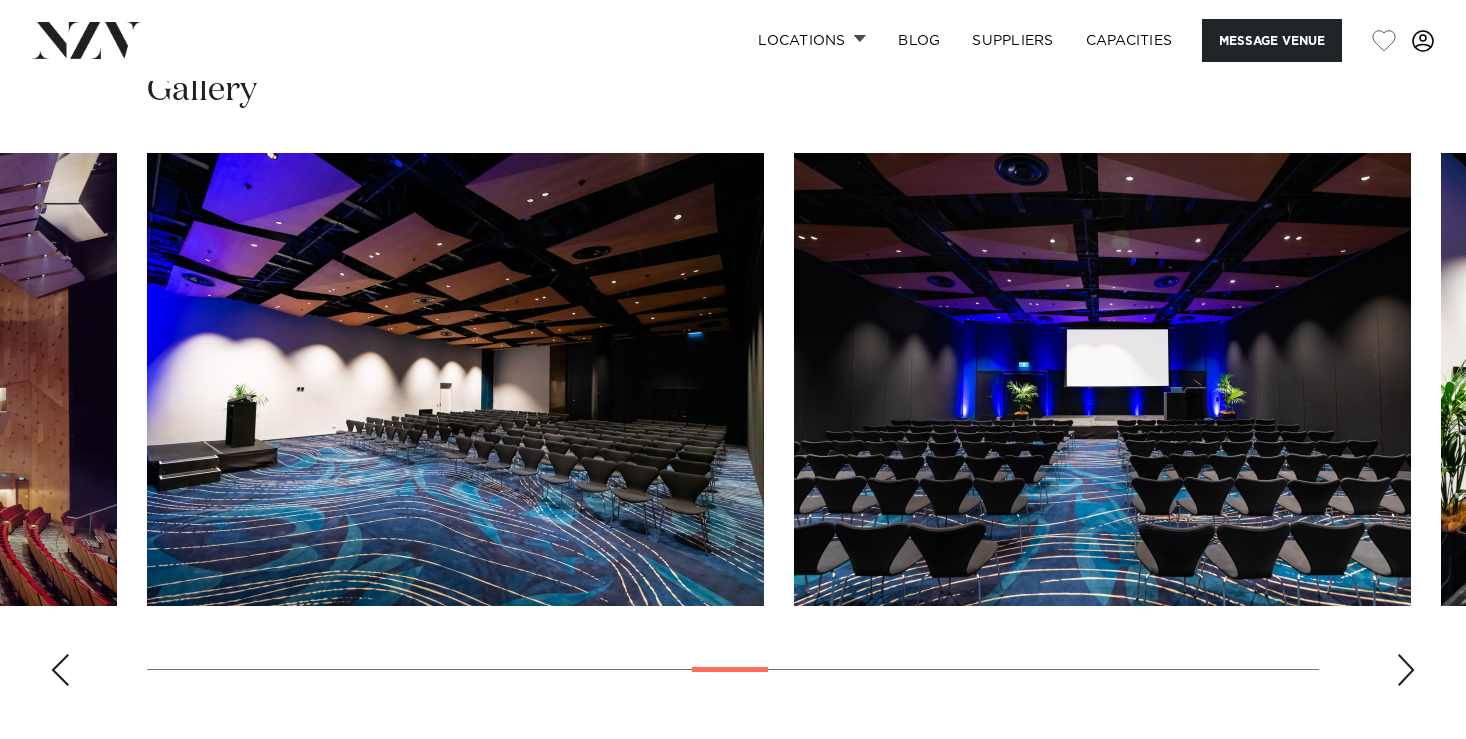 click at bounding box center (60, 670) 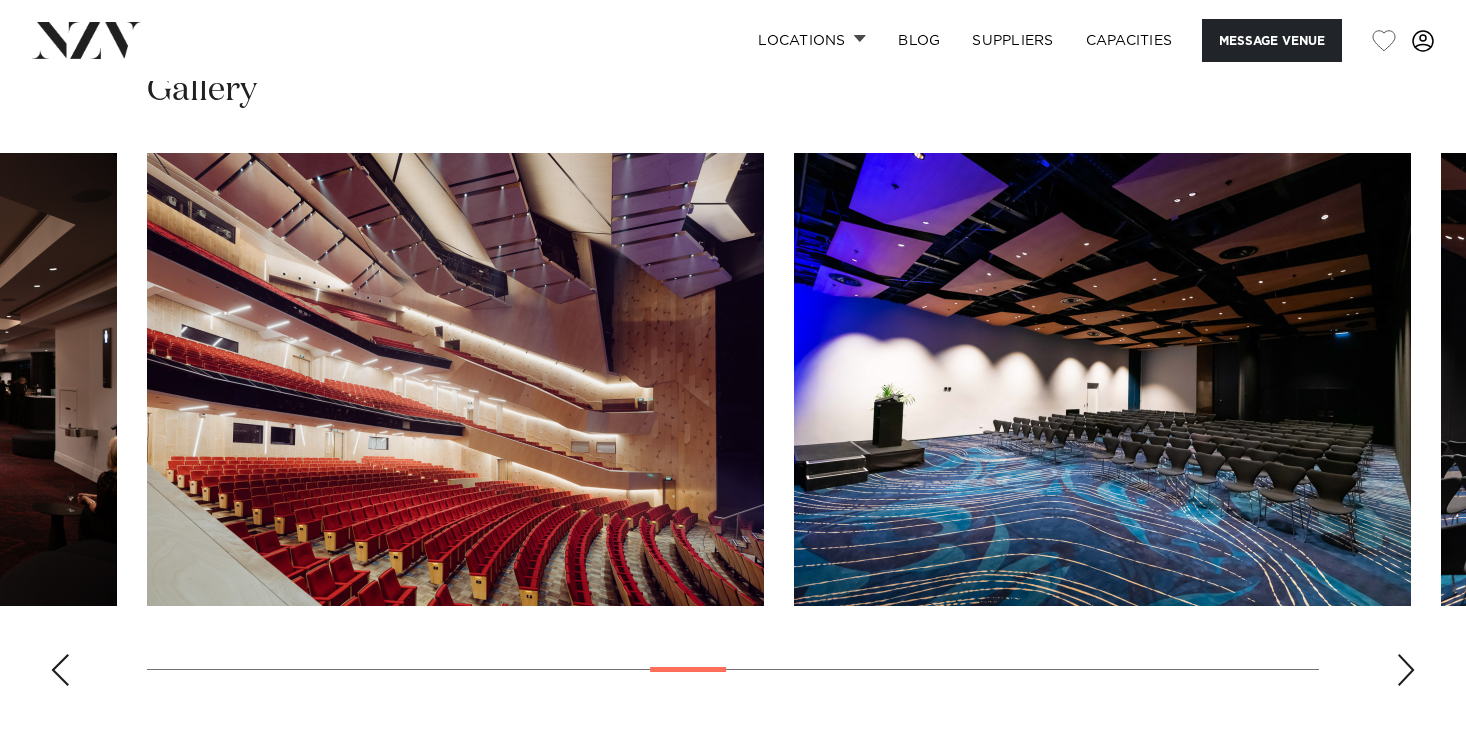 click at bounding box center [60, 670] 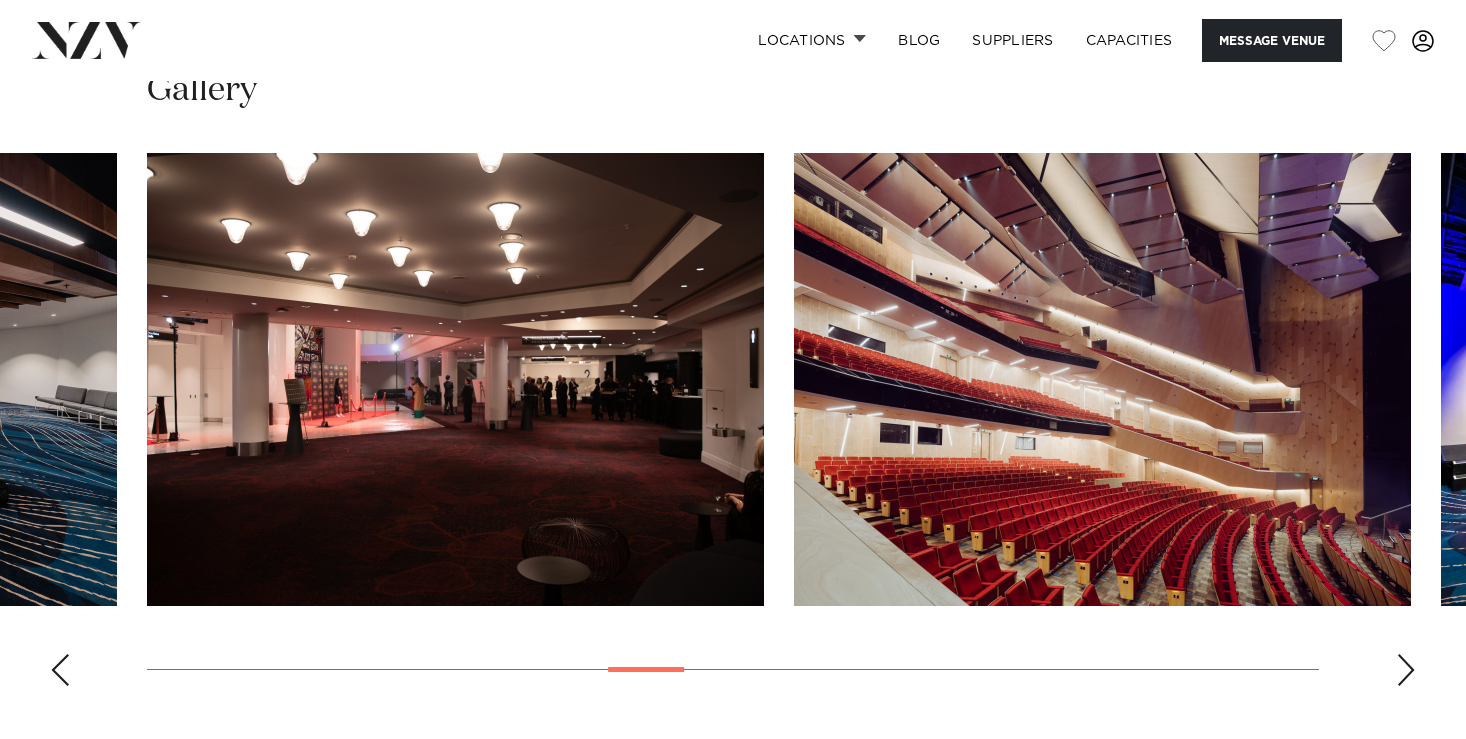 click at bounding box center [60, 670] 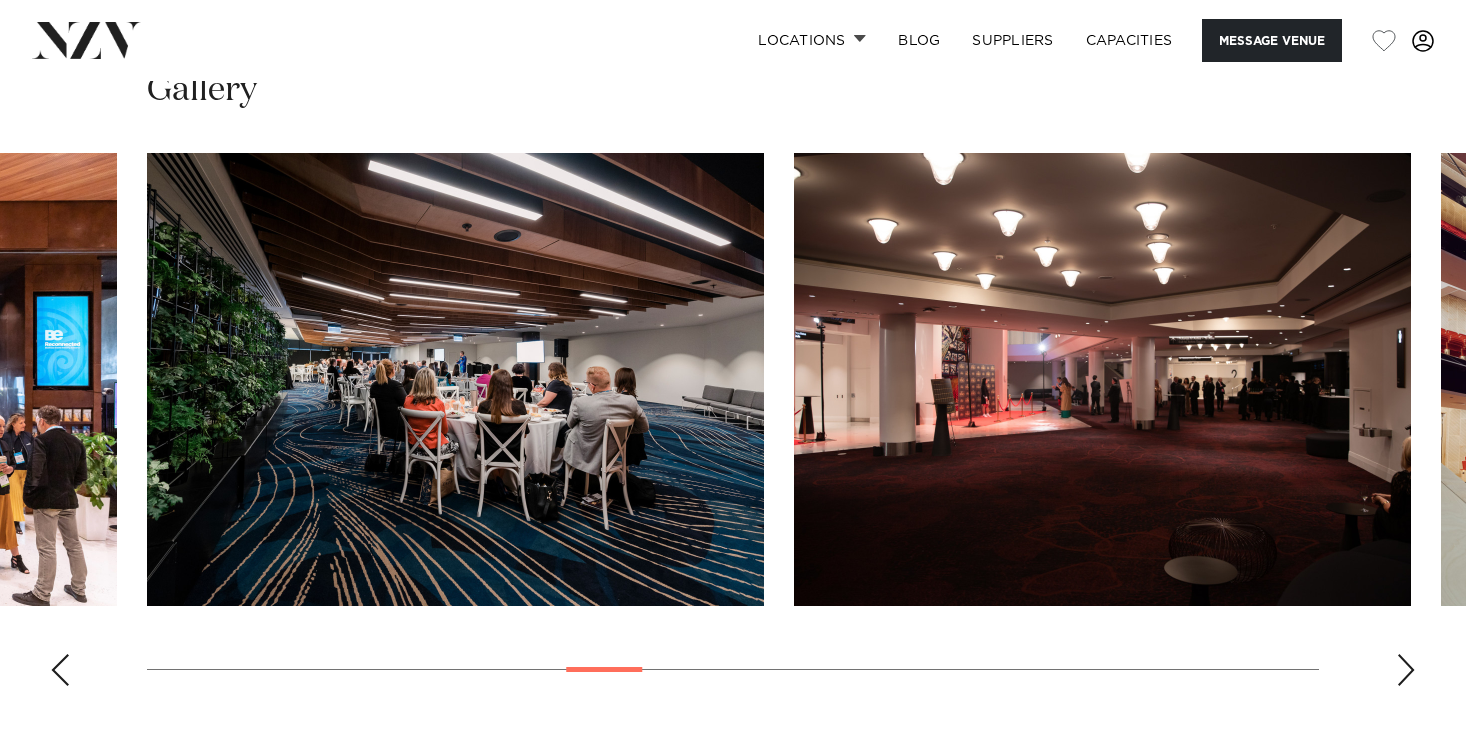 click at bounding box center (60, 670) 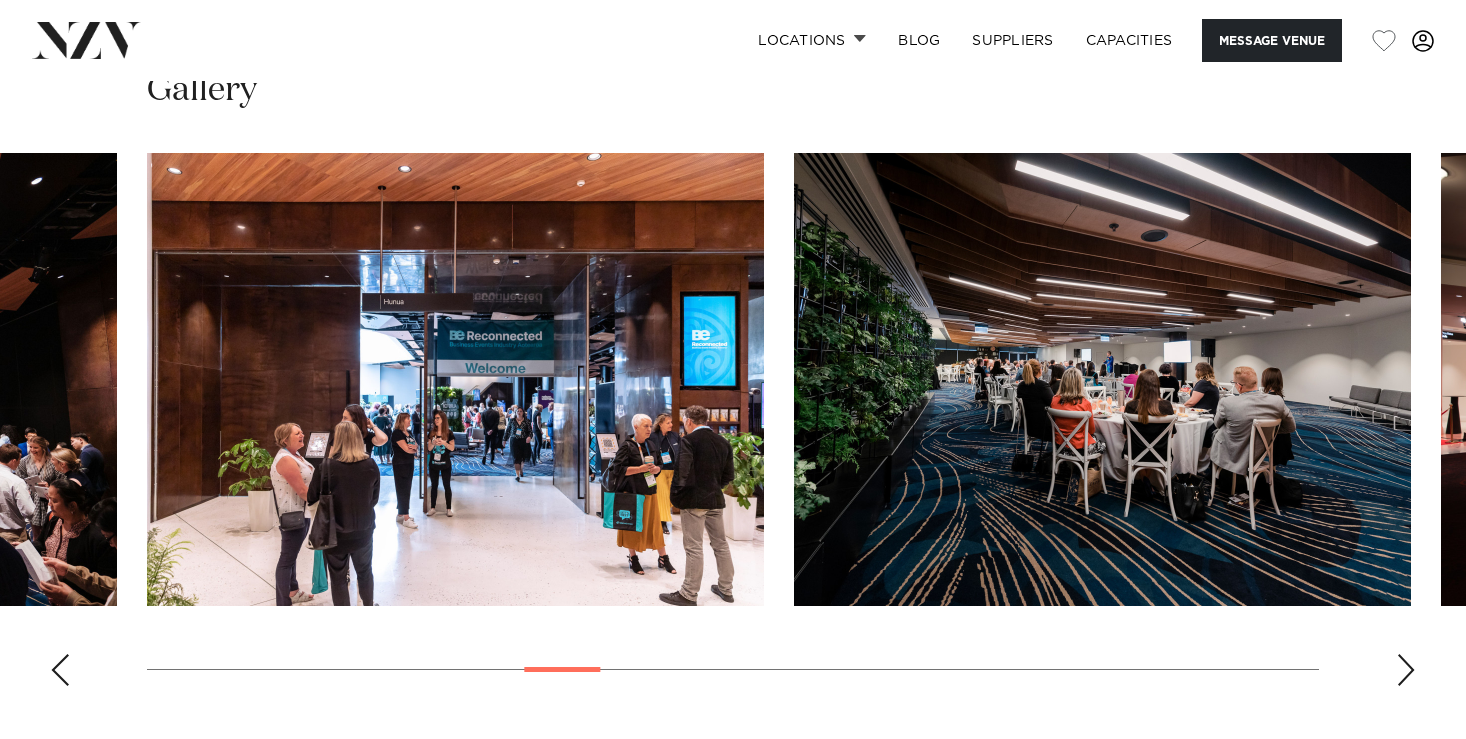 click at bounding box center (60, 670) 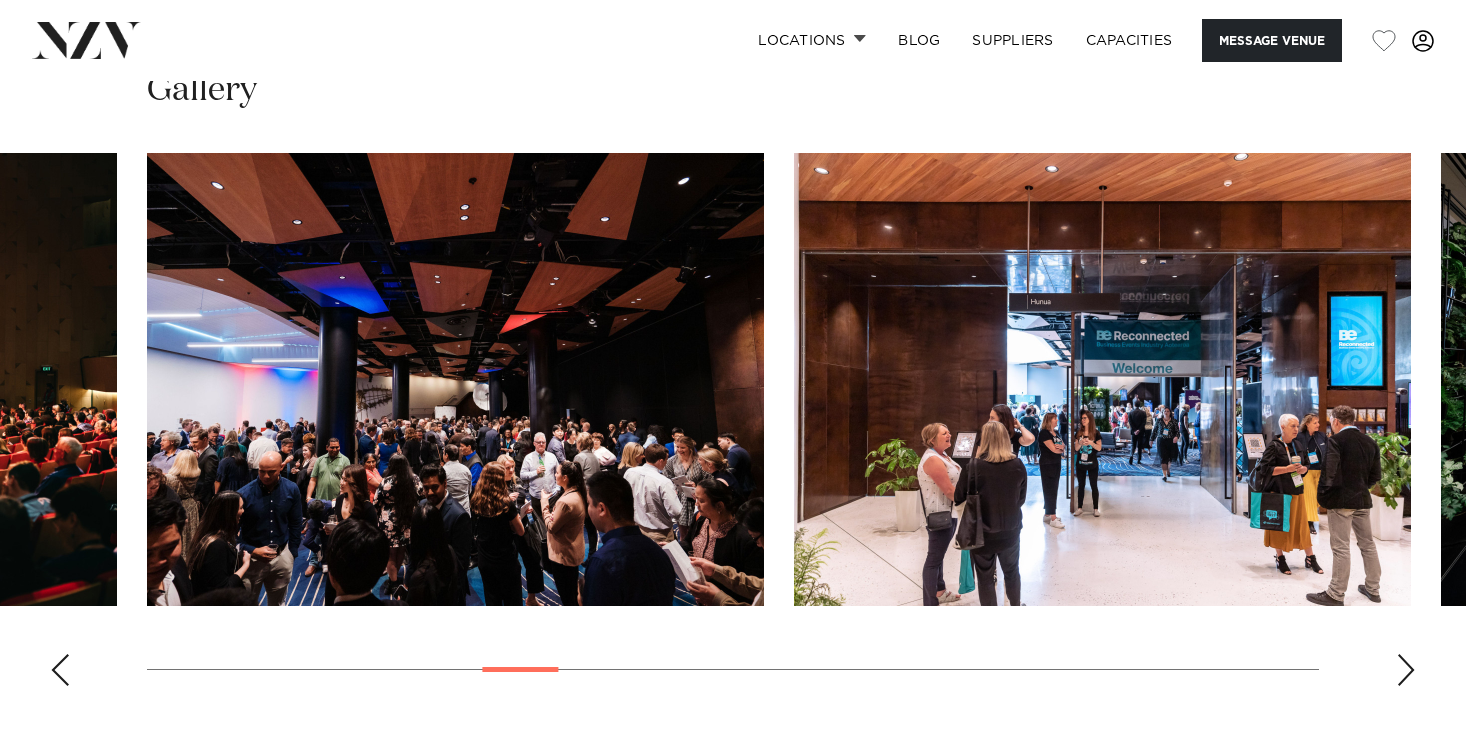 click at bounding box center [60, 670] 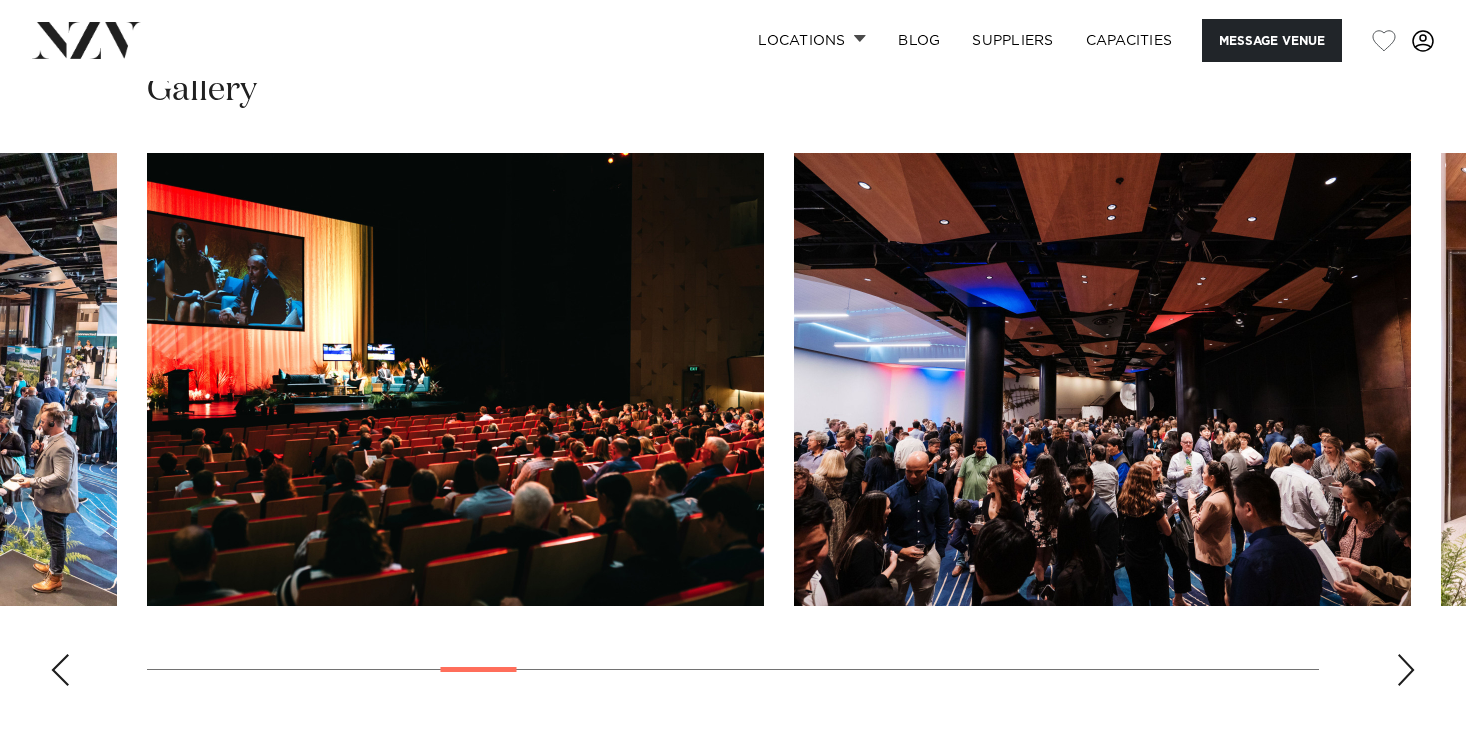 click at bounding box center (60, 670) 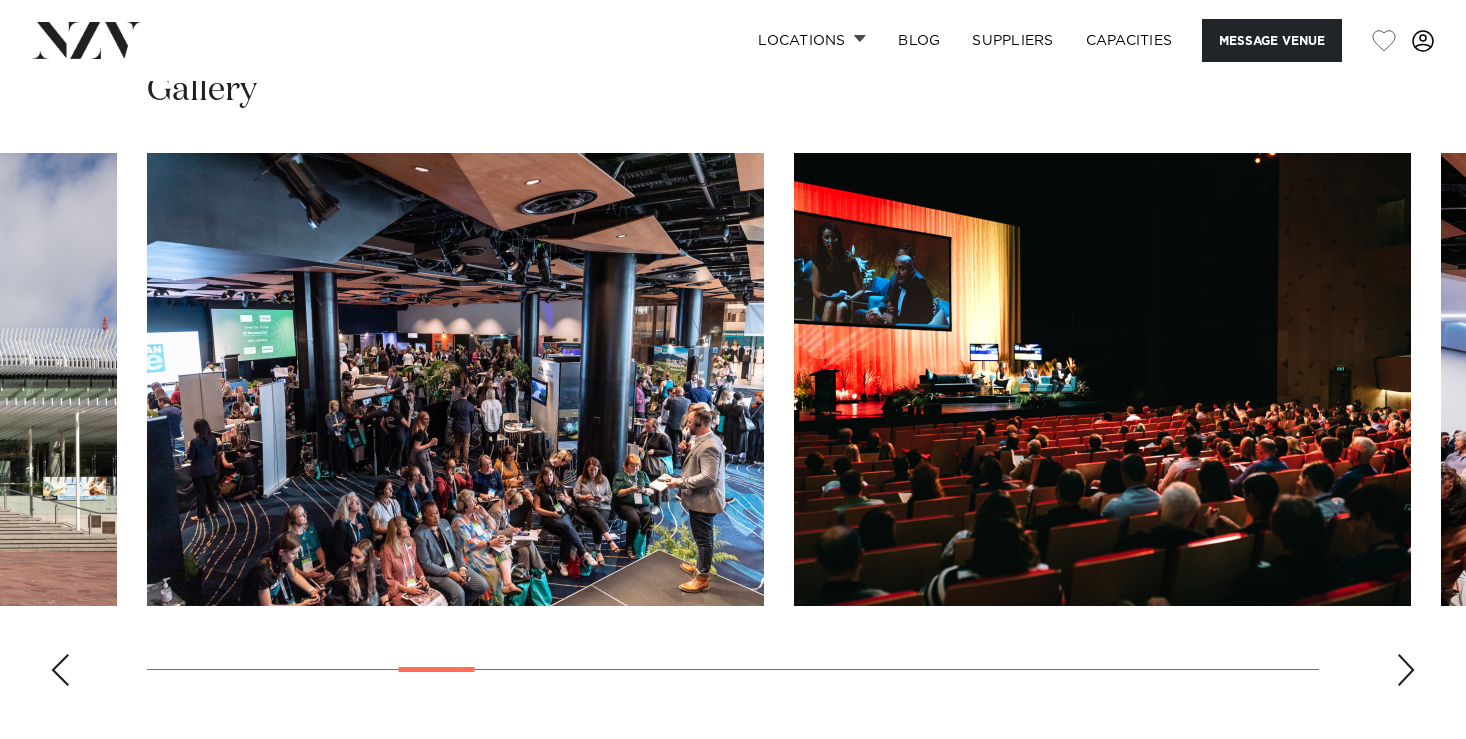 click at bounding box center (60, 670) 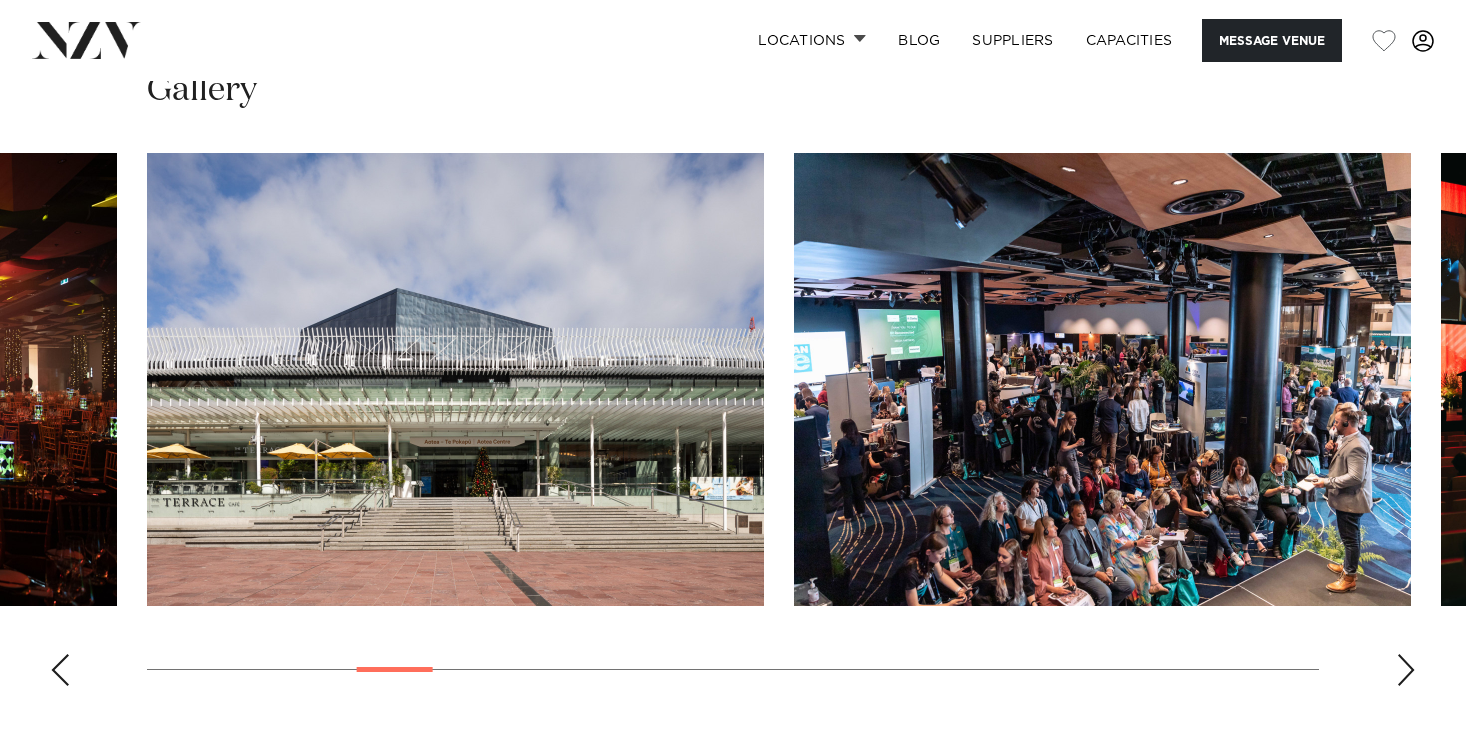 click at bounding box center (60, 670) 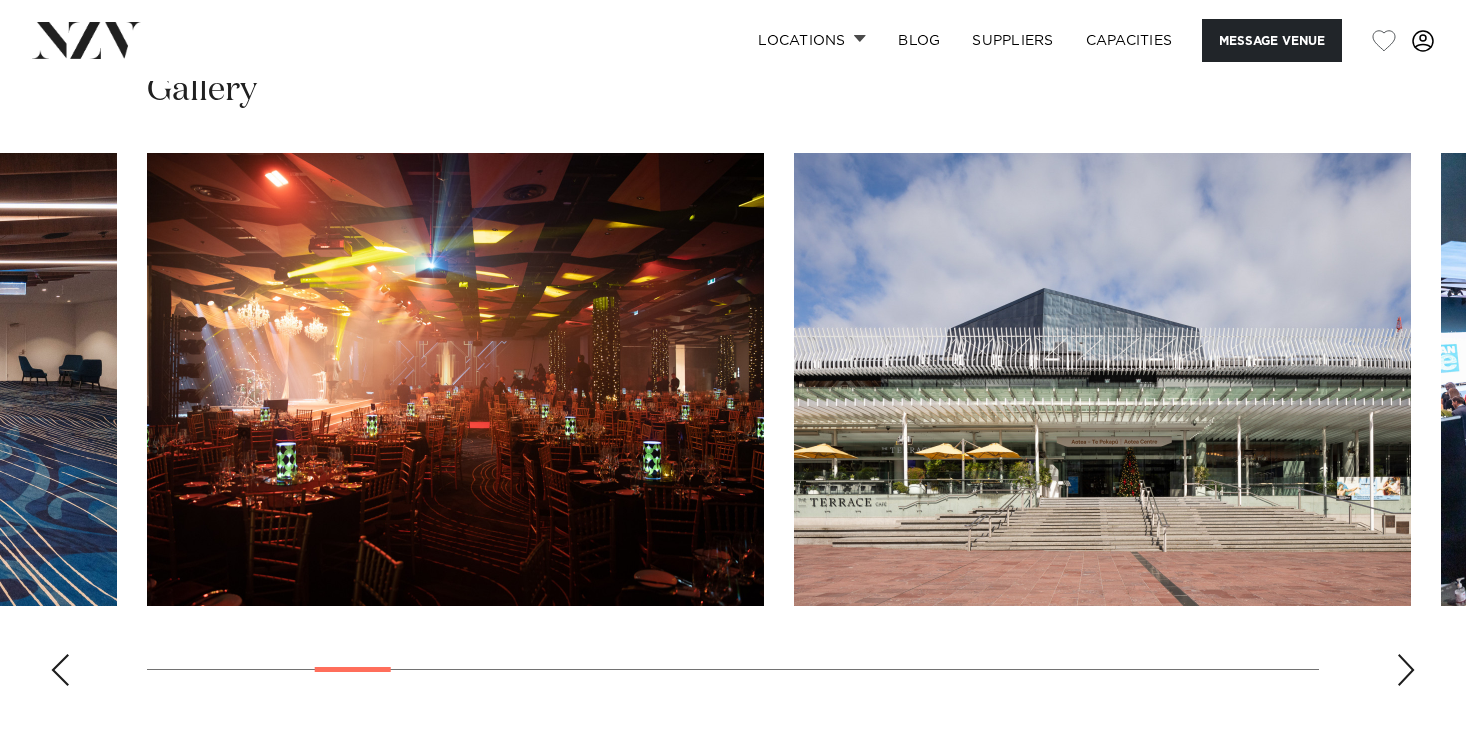 click at bounding box center (60, 670) 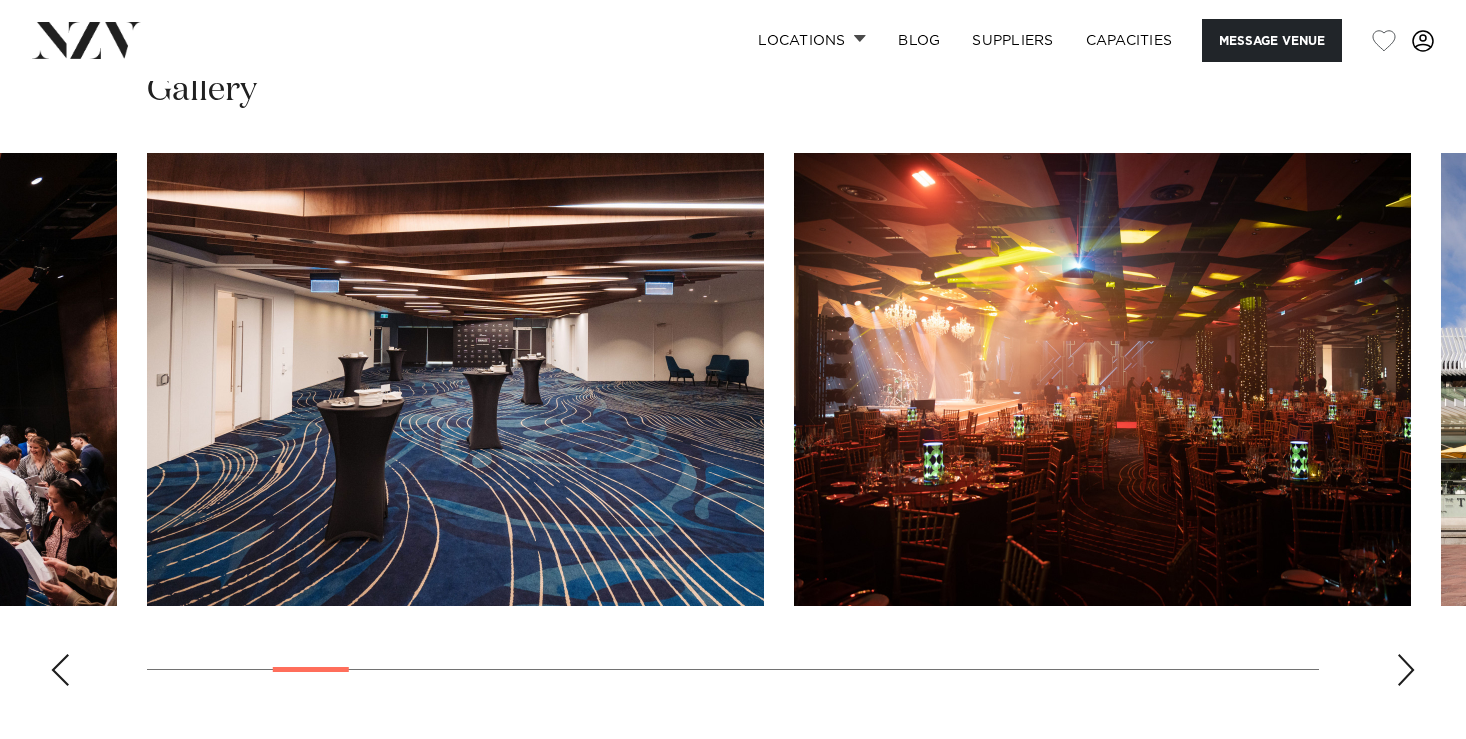 click at bounding box center [60, 670] 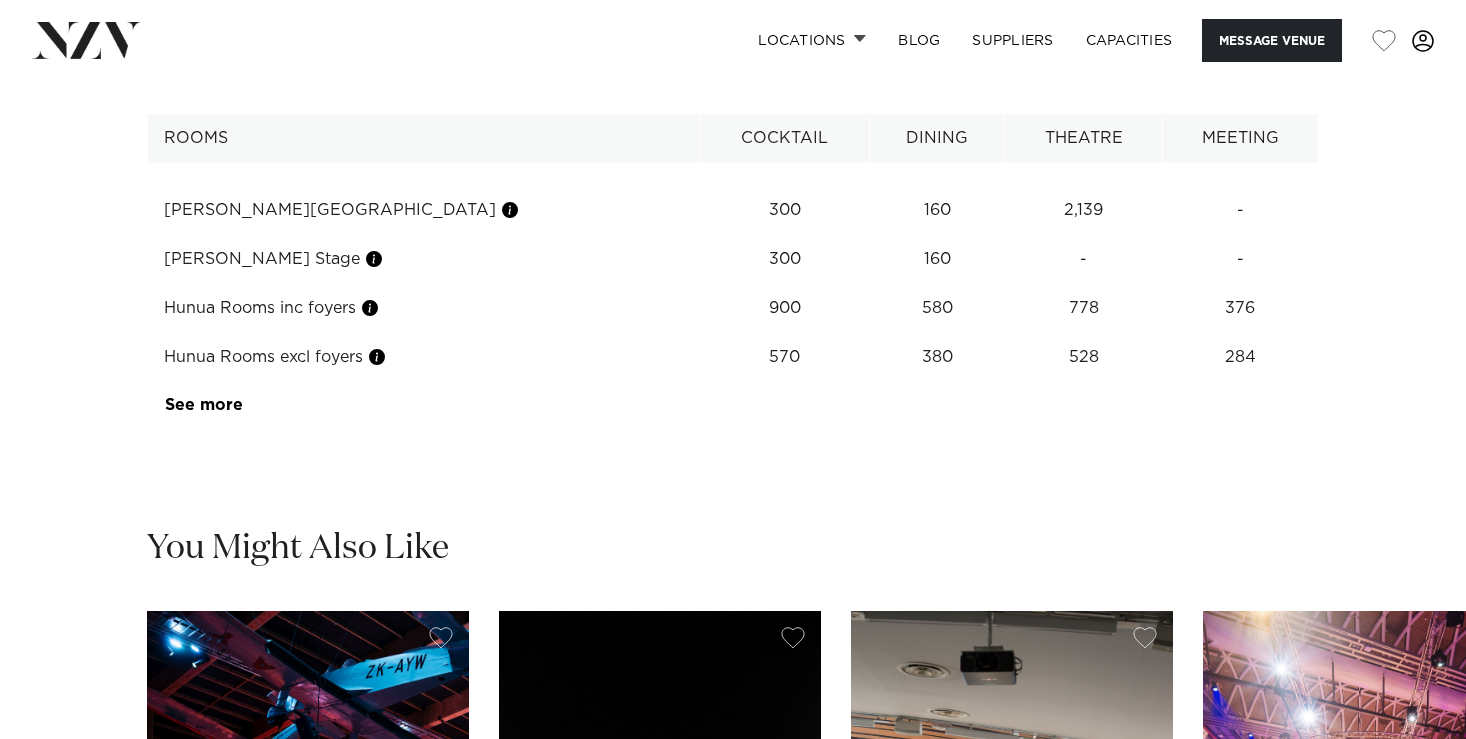 scroll, scrollTop: 2706, scrollLeft: 0, axis: vertical 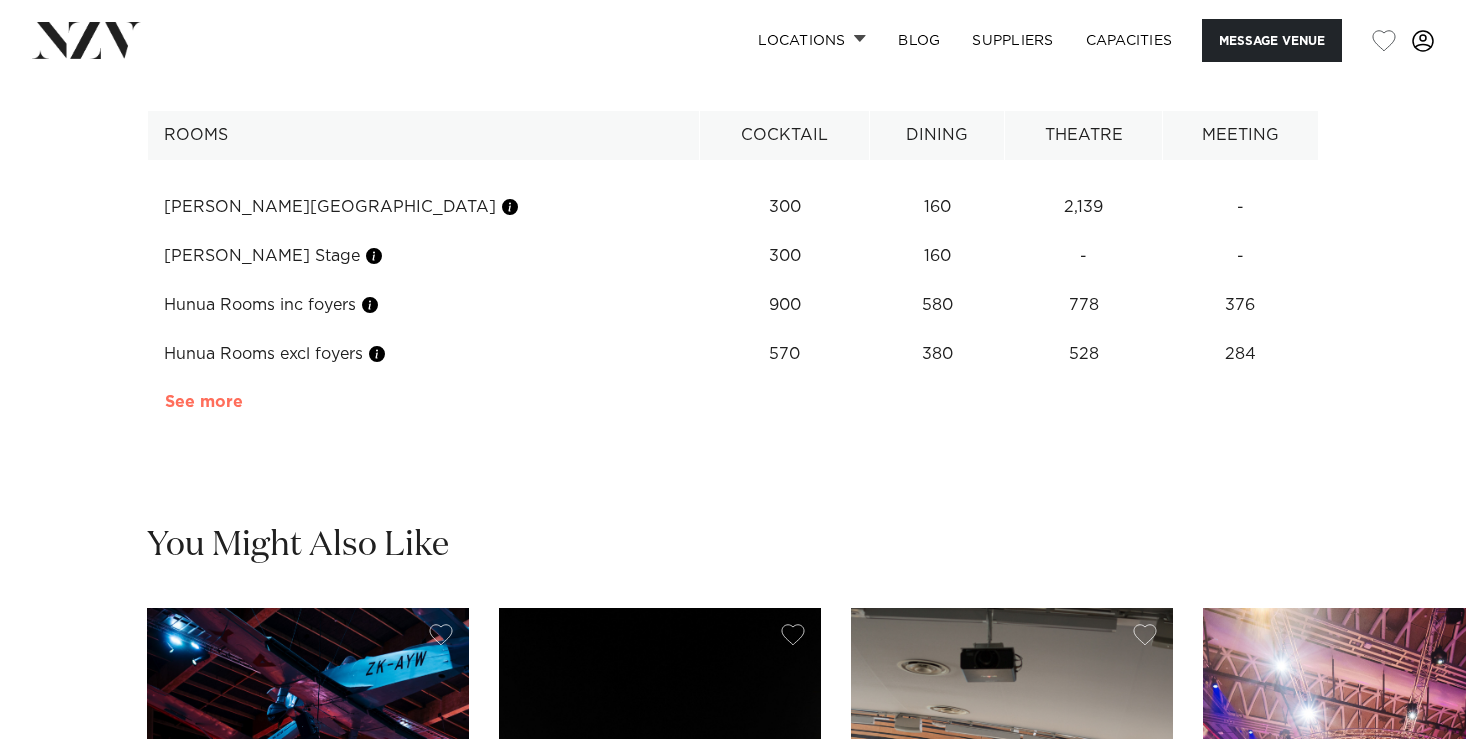 click on "See more" at bounding box center [243, 402] 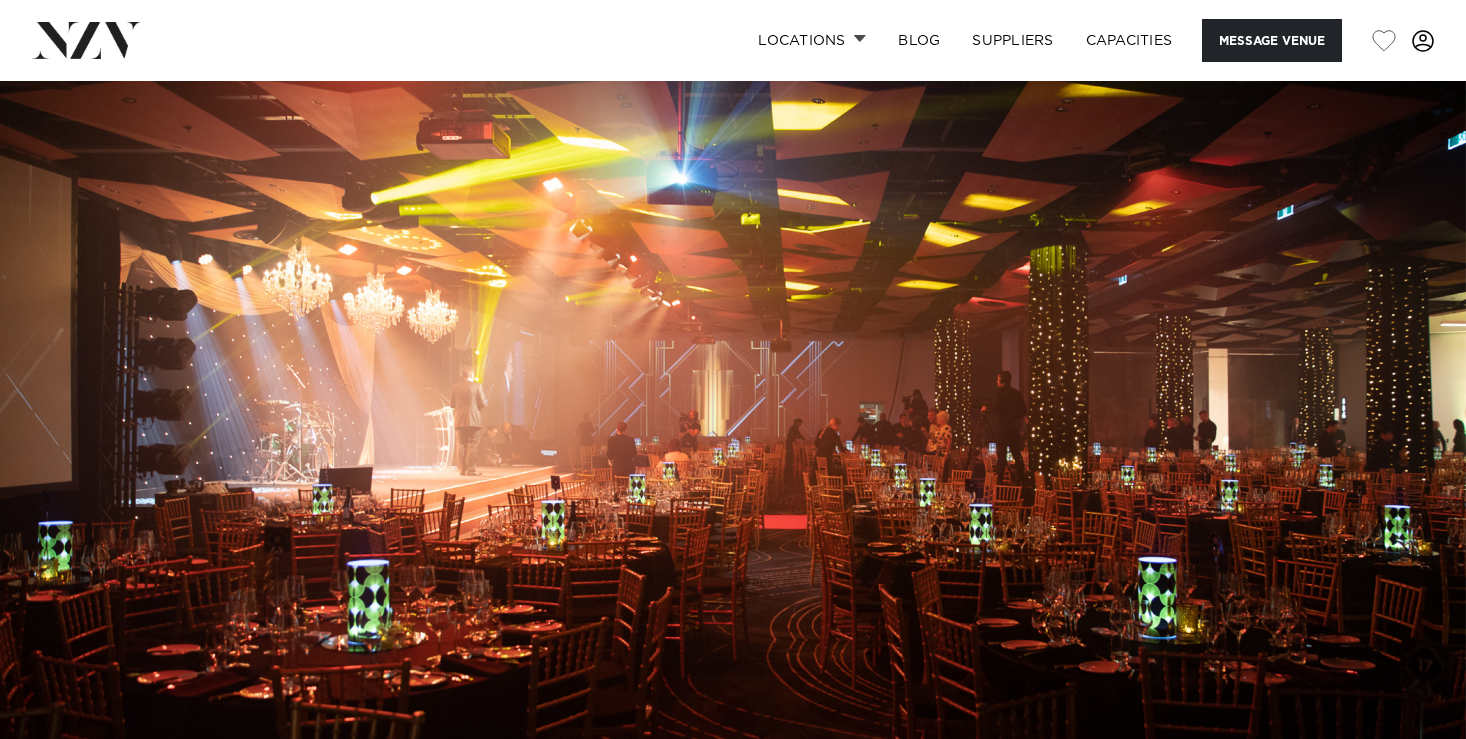scroll, scrollTop: 0, scrollLeft: 0, axis: both 